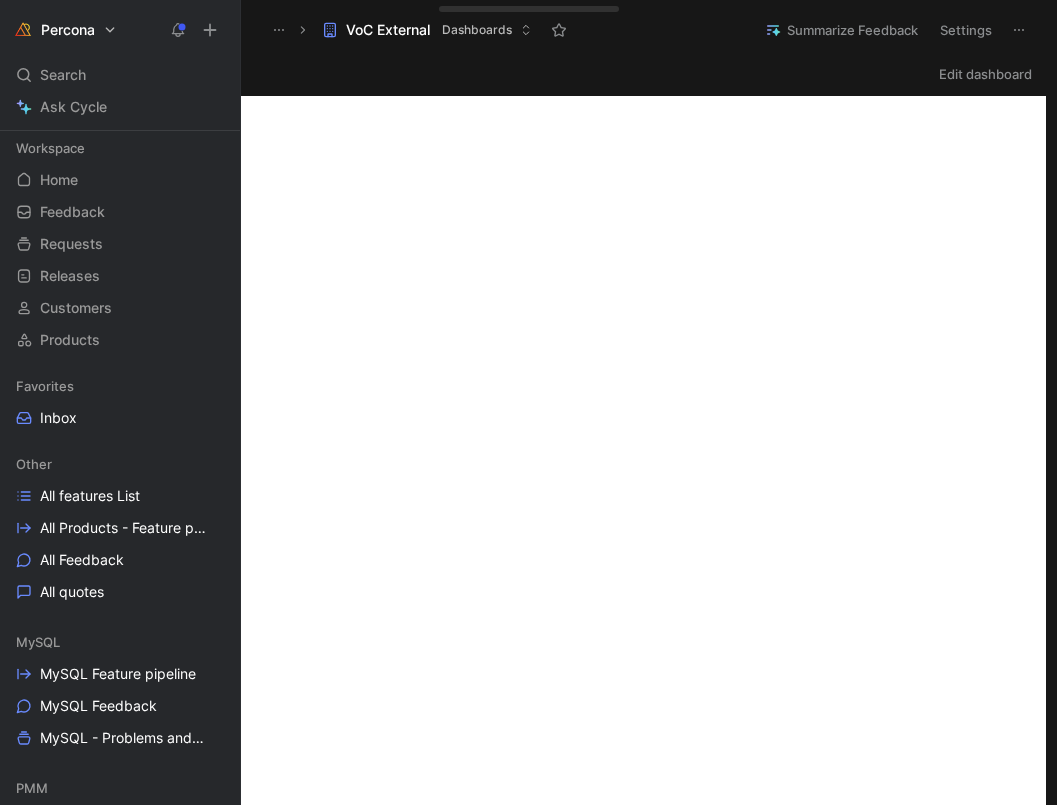 scroll, scrollTop: 0, scrollLeft: 0, axis: both 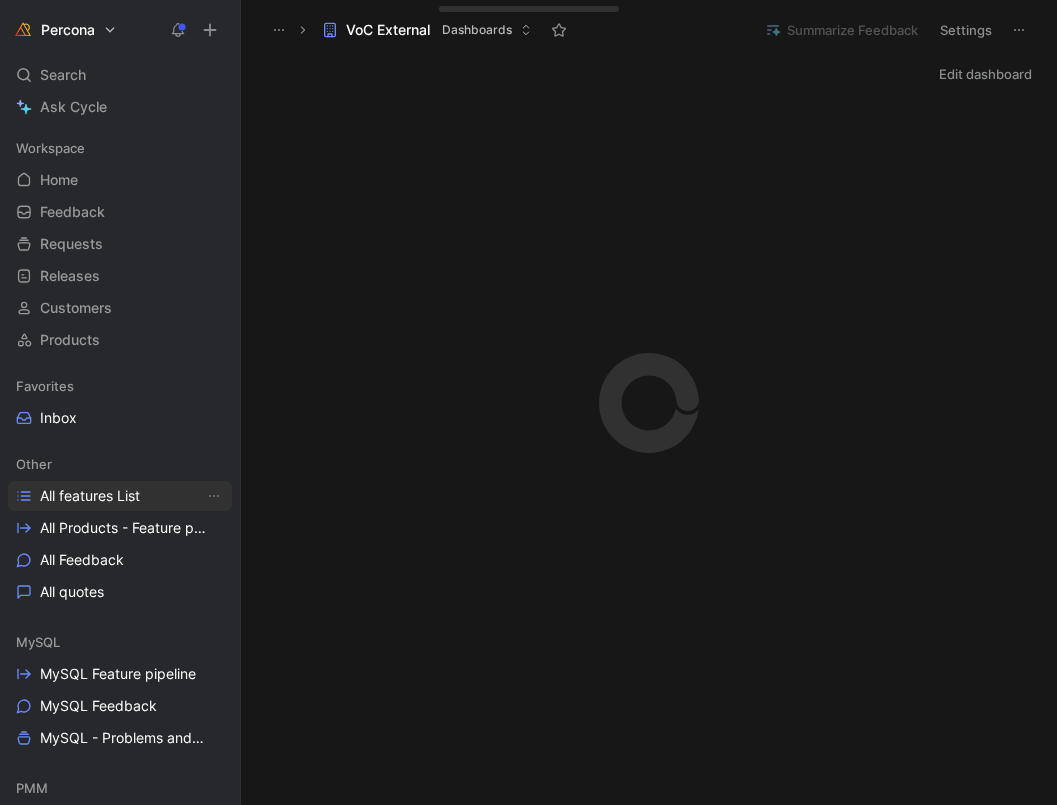 click on "All features List" at bounding box center (90, 496) 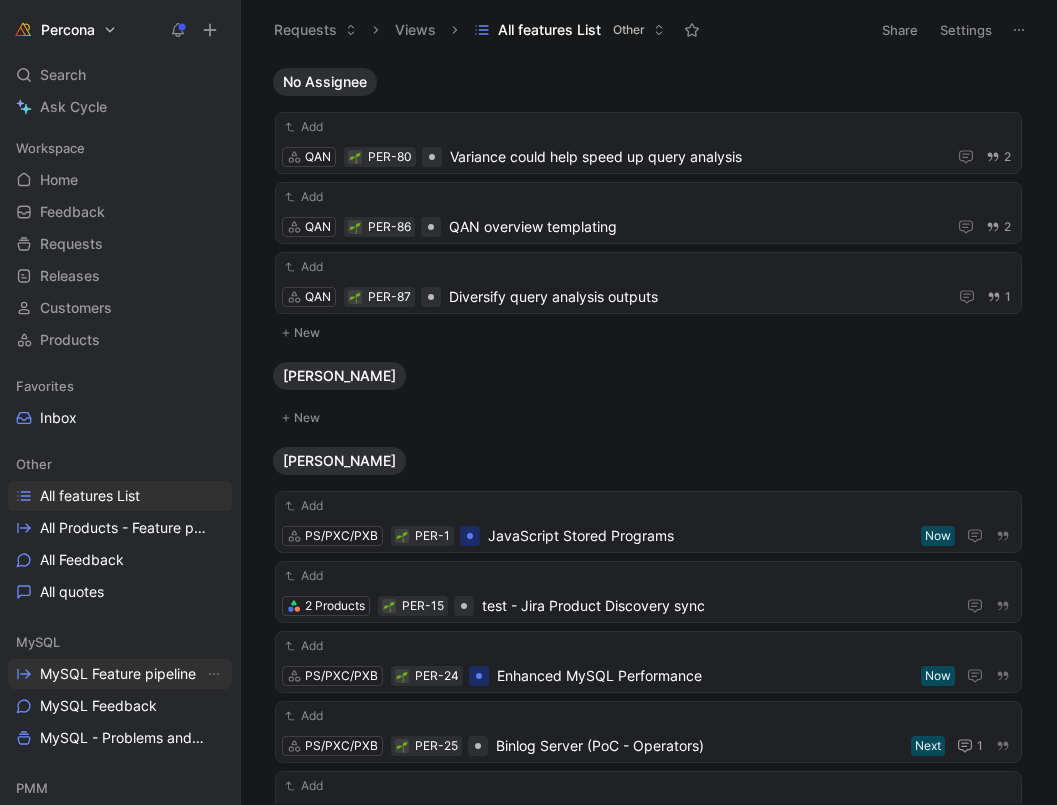 click on "MySQL Feature pipeline" at bounding box center (120, 674) 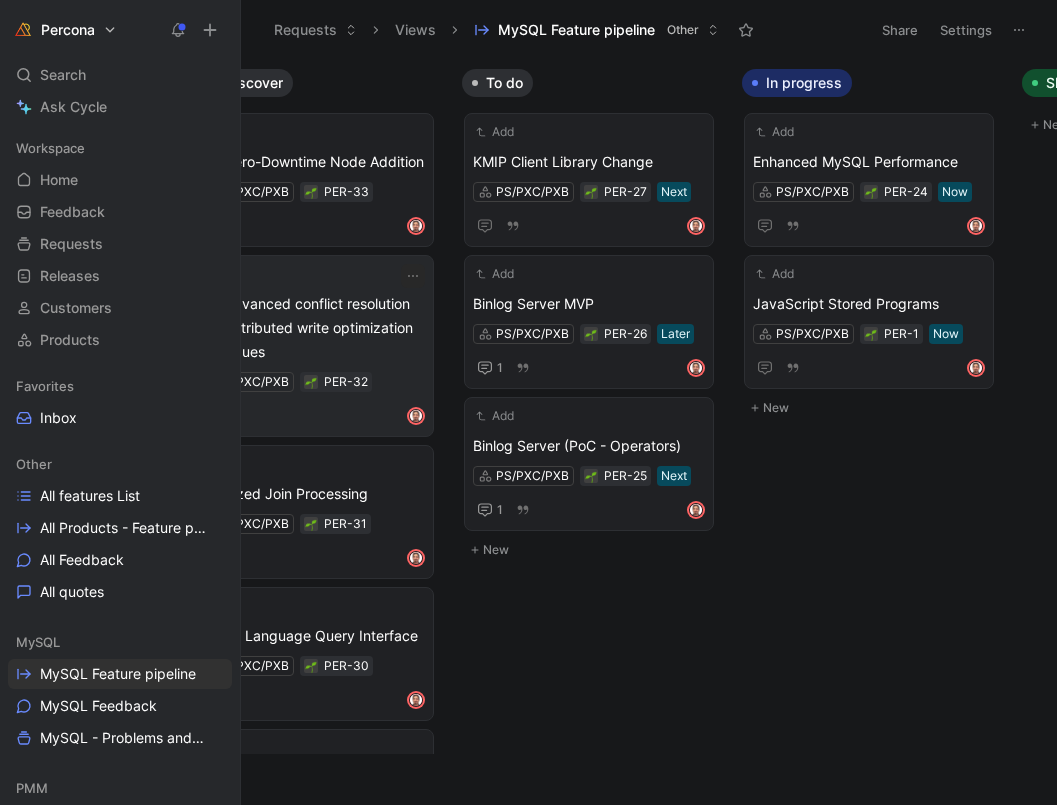 scroll, scrollTop: 0, scrollLeft: 365, axis: horizontal 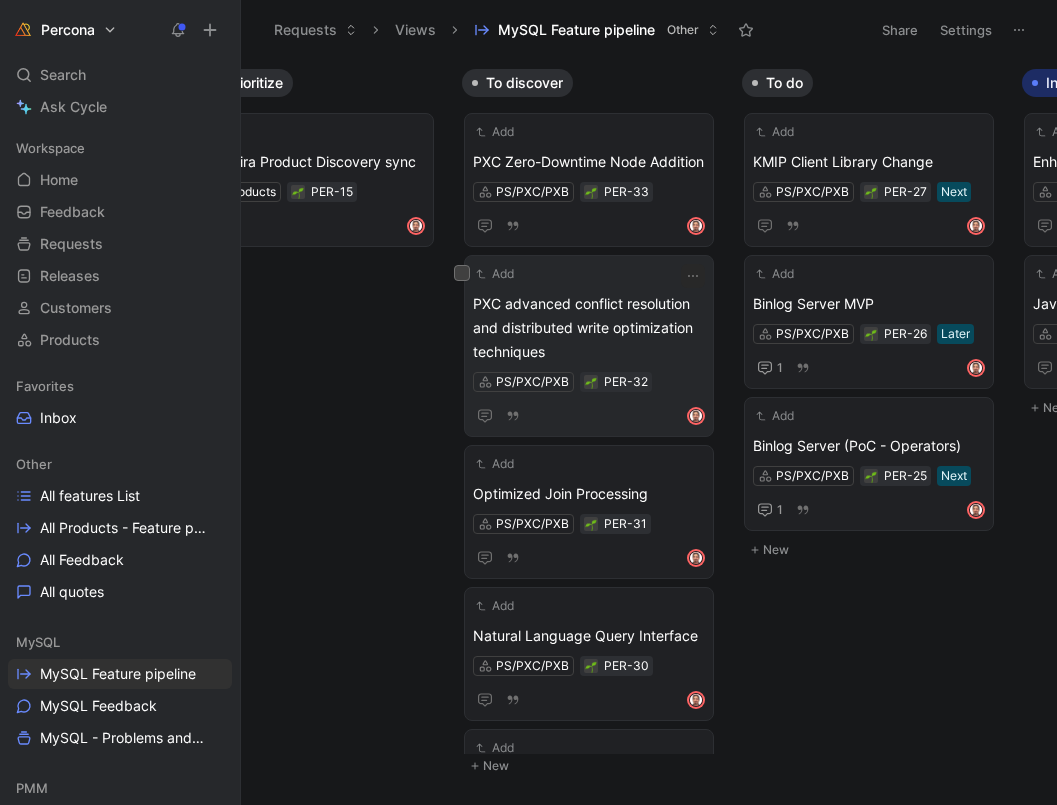 click on "PXC advanced conflict resolution and distributed write optimization techniques" at bounding box center (589, 328) 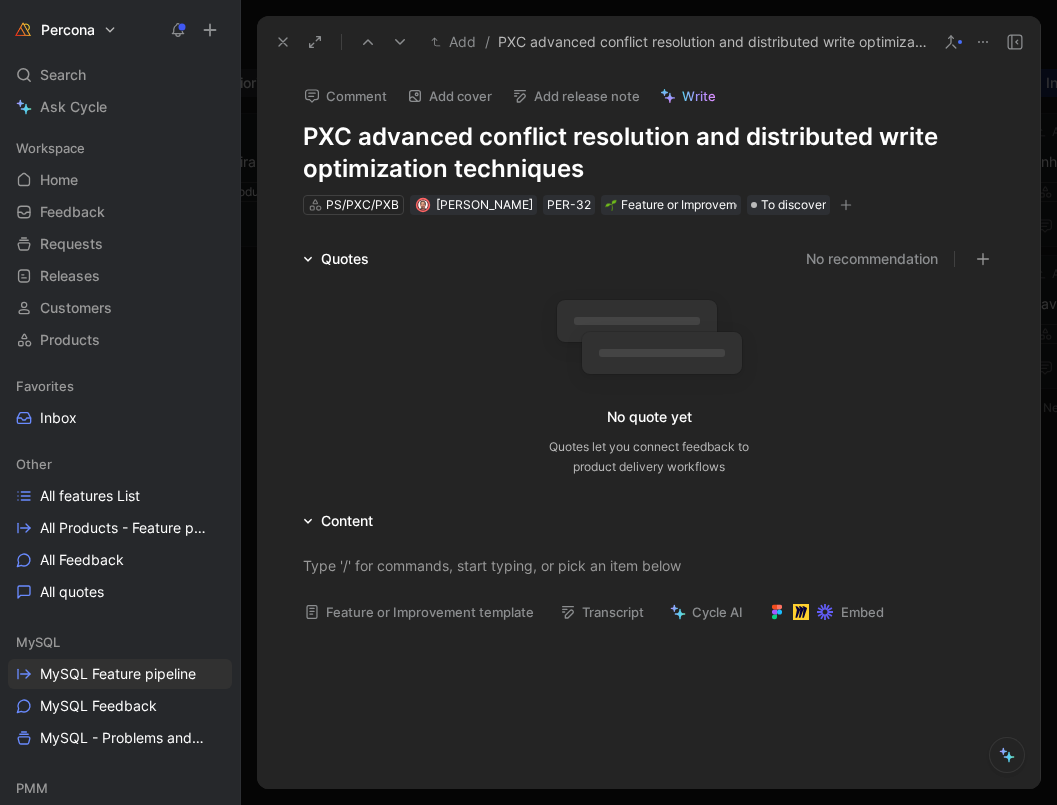 click 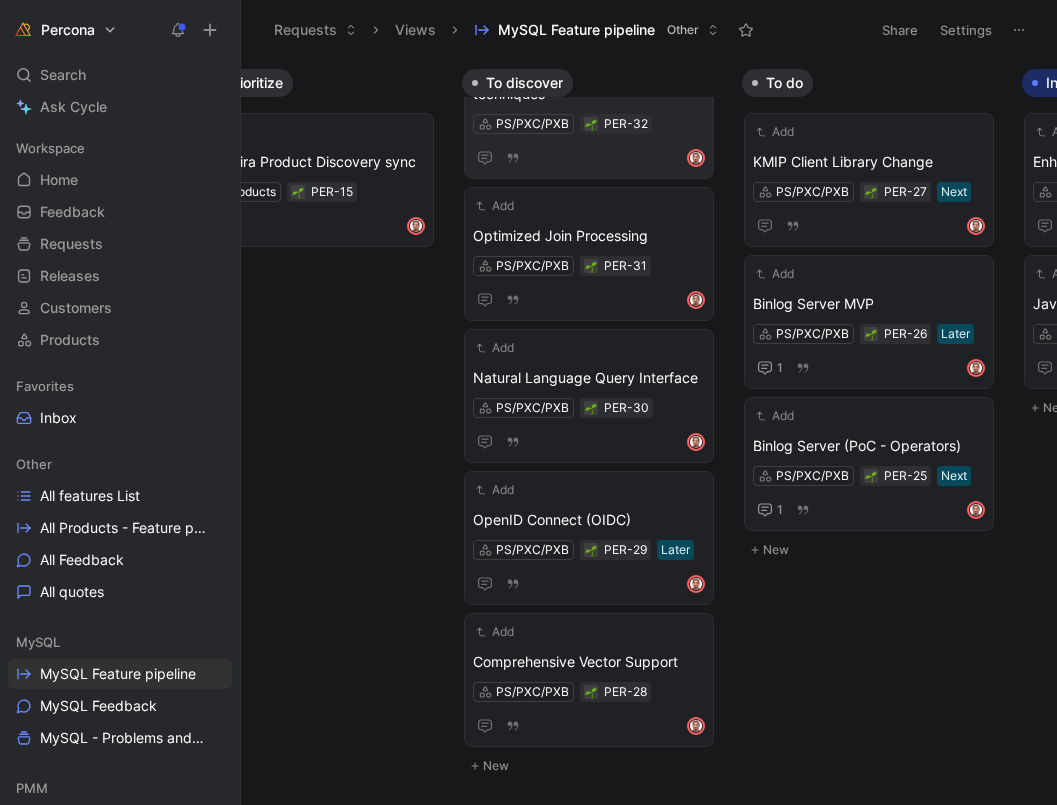 scroll, scrollTop: 294, scrollLeft: 0, axis: vertical 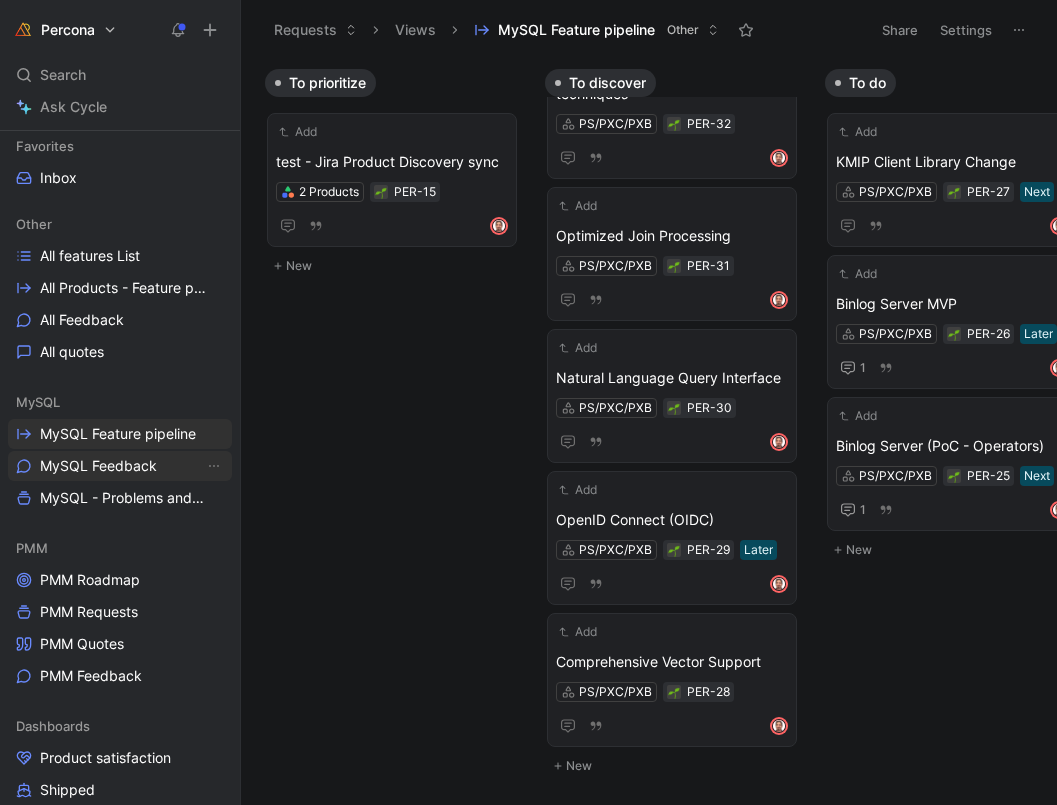 click on "MySQL Feedback" at bounding box center (98, 466) 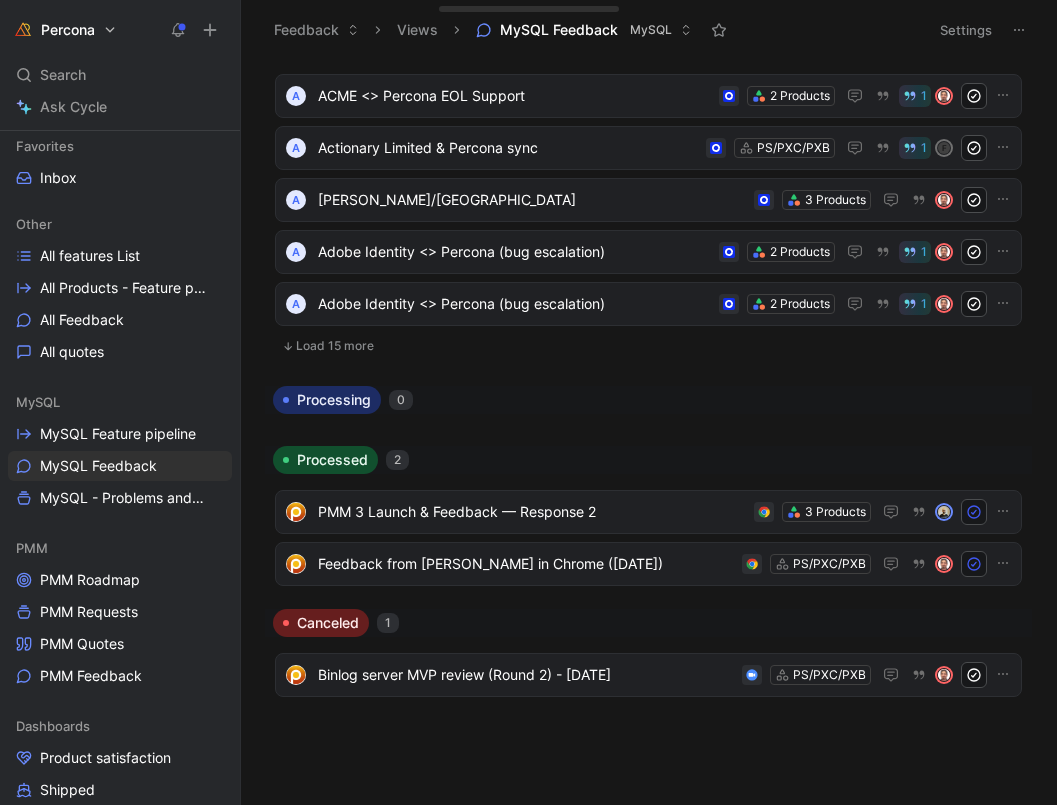 scroll, scrollTop: 558, scrollLeft: 0, axis: vertical 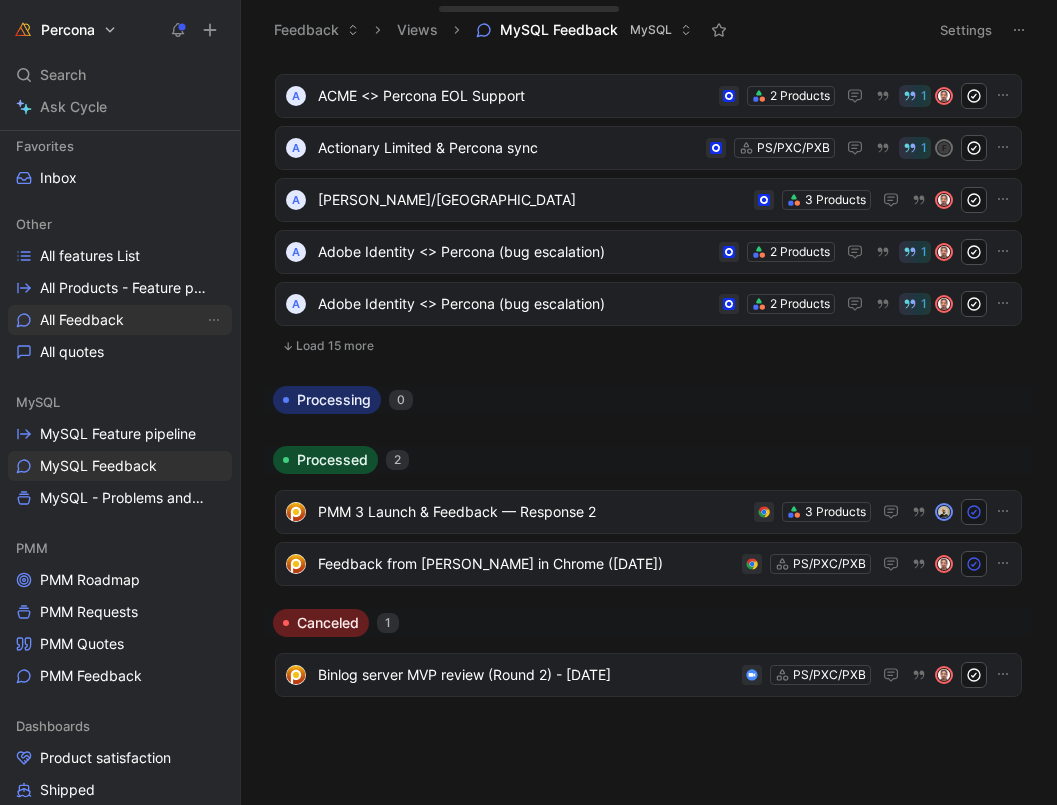 click on "All Feedback" at bounding box center [82, 320] 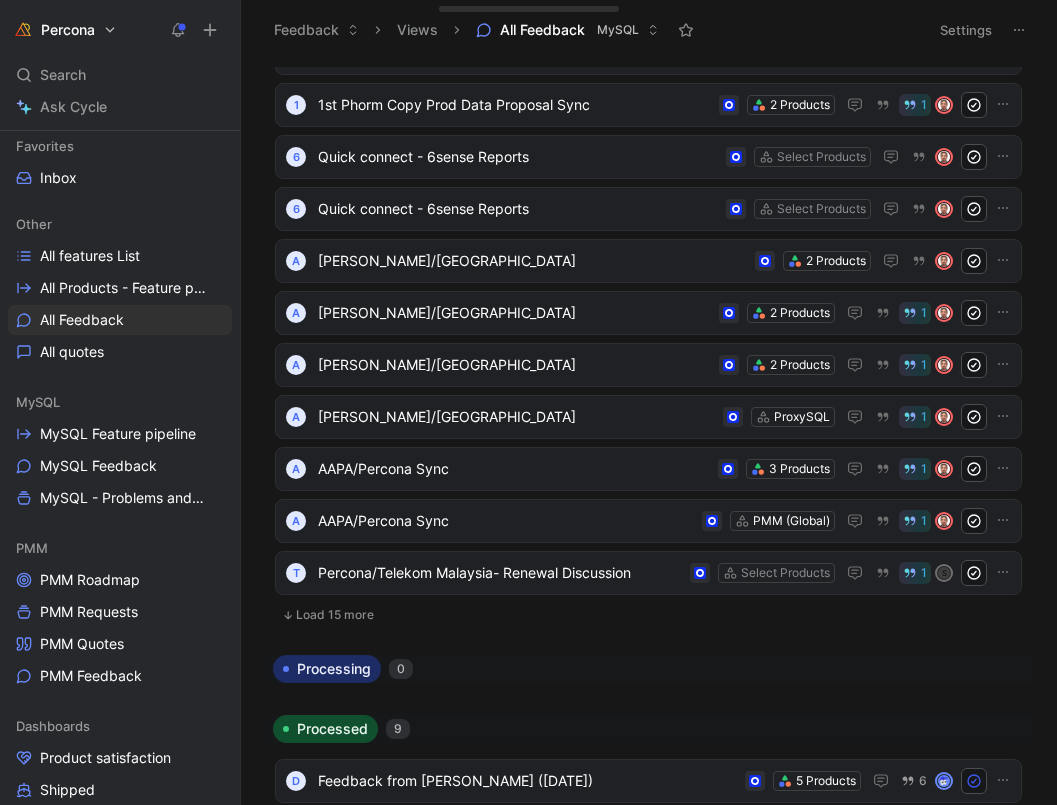 scroll, scrollTop: 360, scrollLeft: 0, axis: vertical 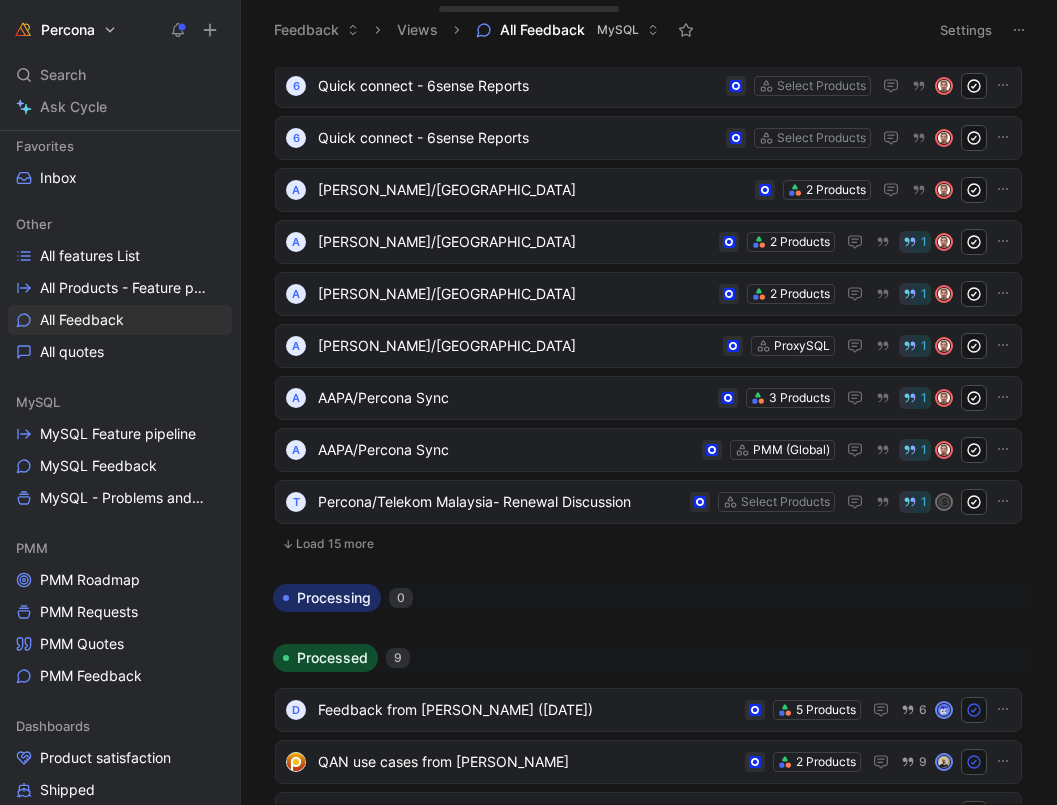 click on "Load 15 more" at bounding box center (648, 544) 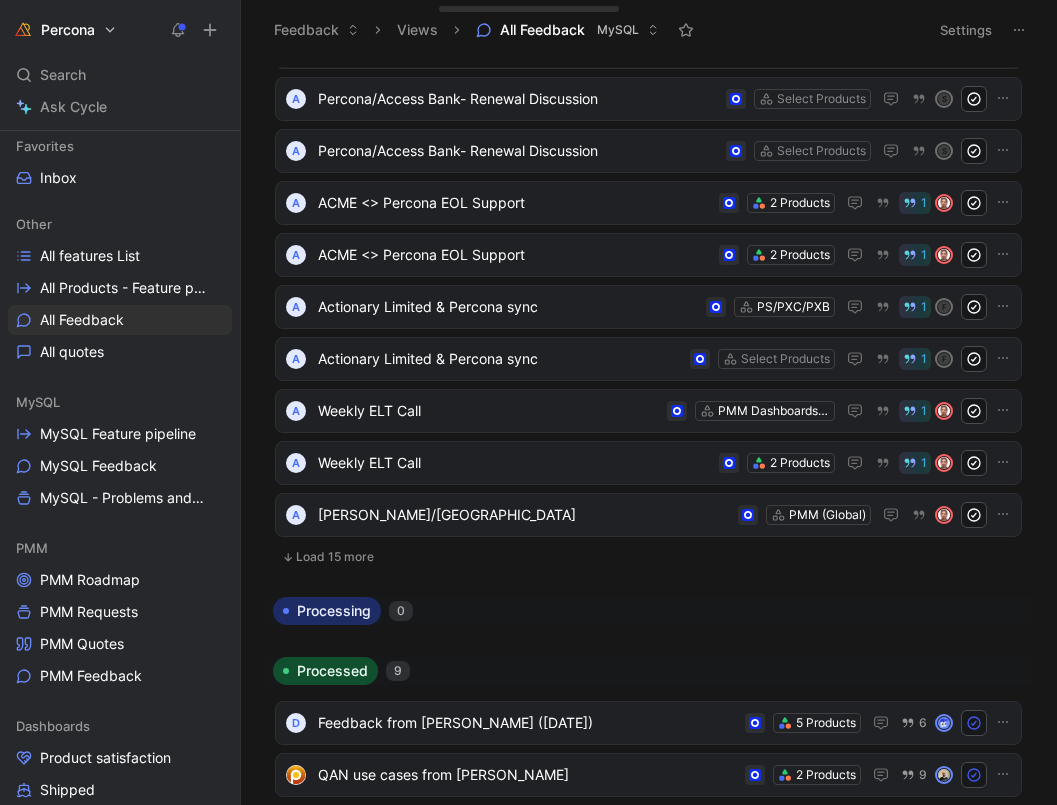 scroll, scrollTop: 1152, scrollLeft: 0, axis: vertical 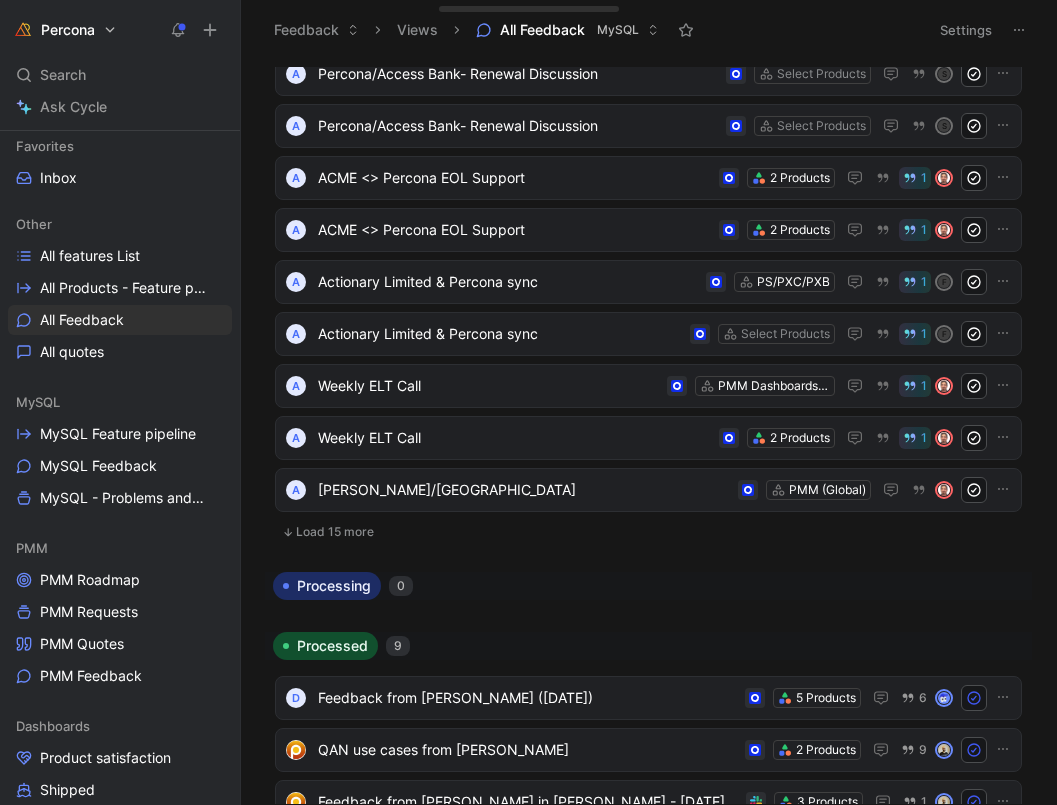 click on "Load 15 more" at bounding box center (648, 532) 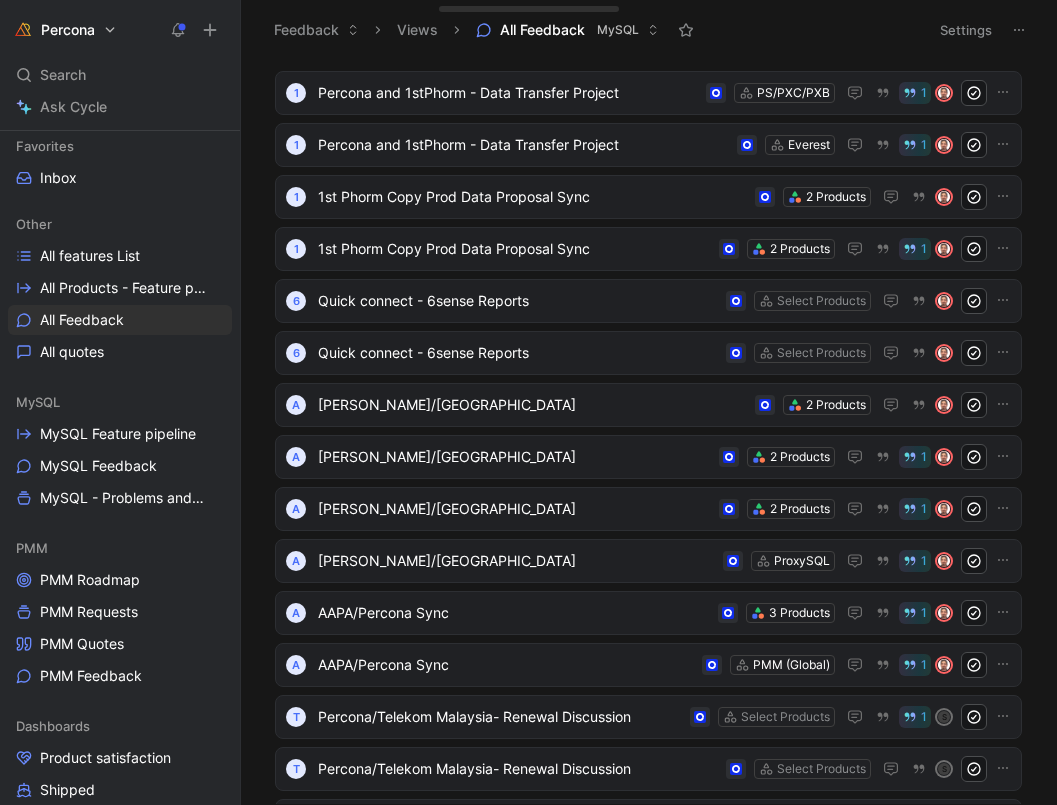 scroll, scrollTop: 138, scrollLeft: 0, axis: vertical 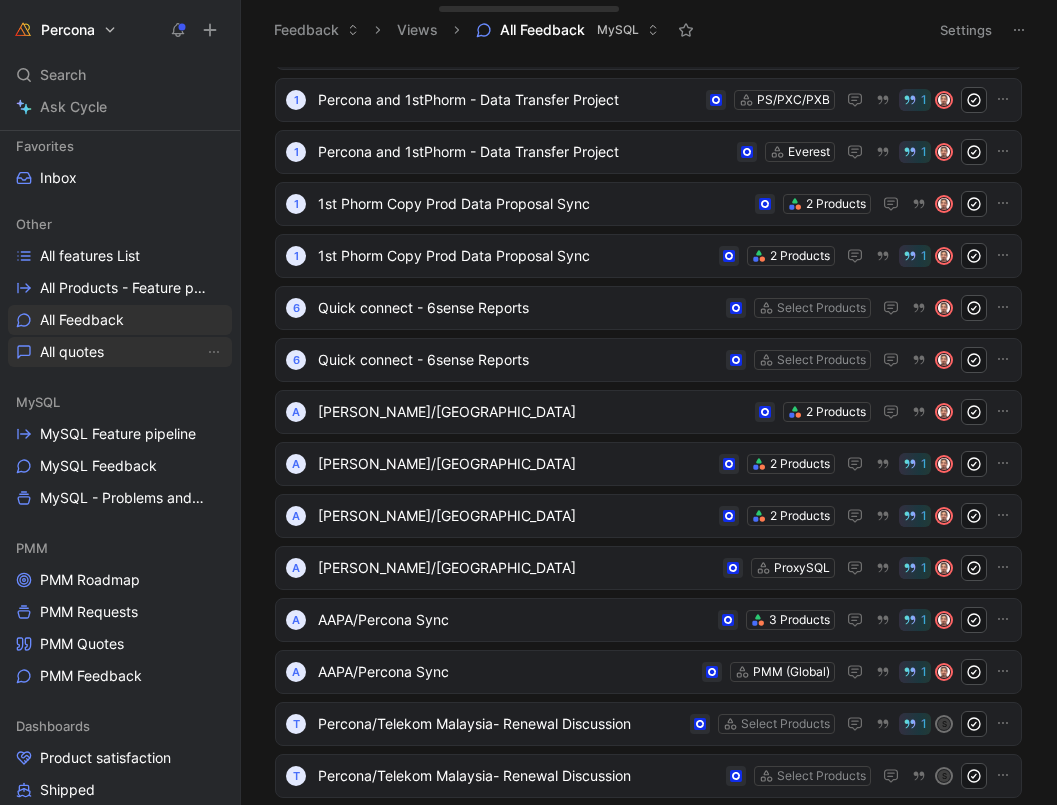 click on "All quotes" at bounding box center [120, 352] 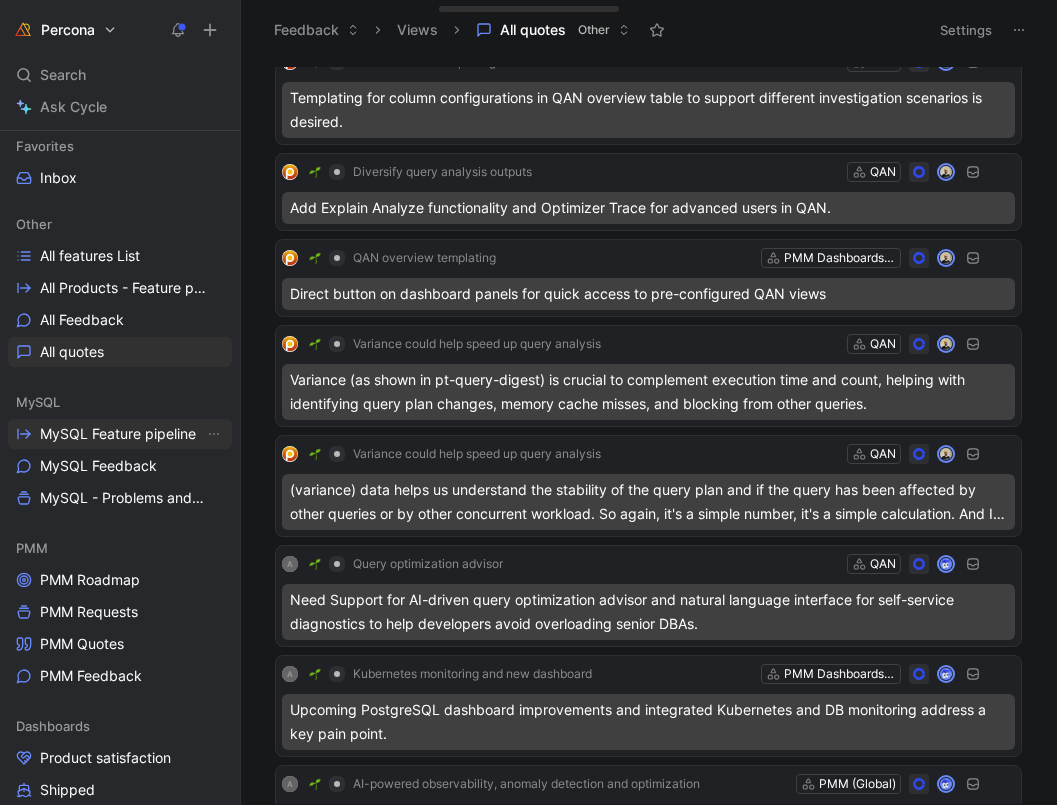 scroll, scrollTop: 479, scrollLeft: 0, axis: vertical 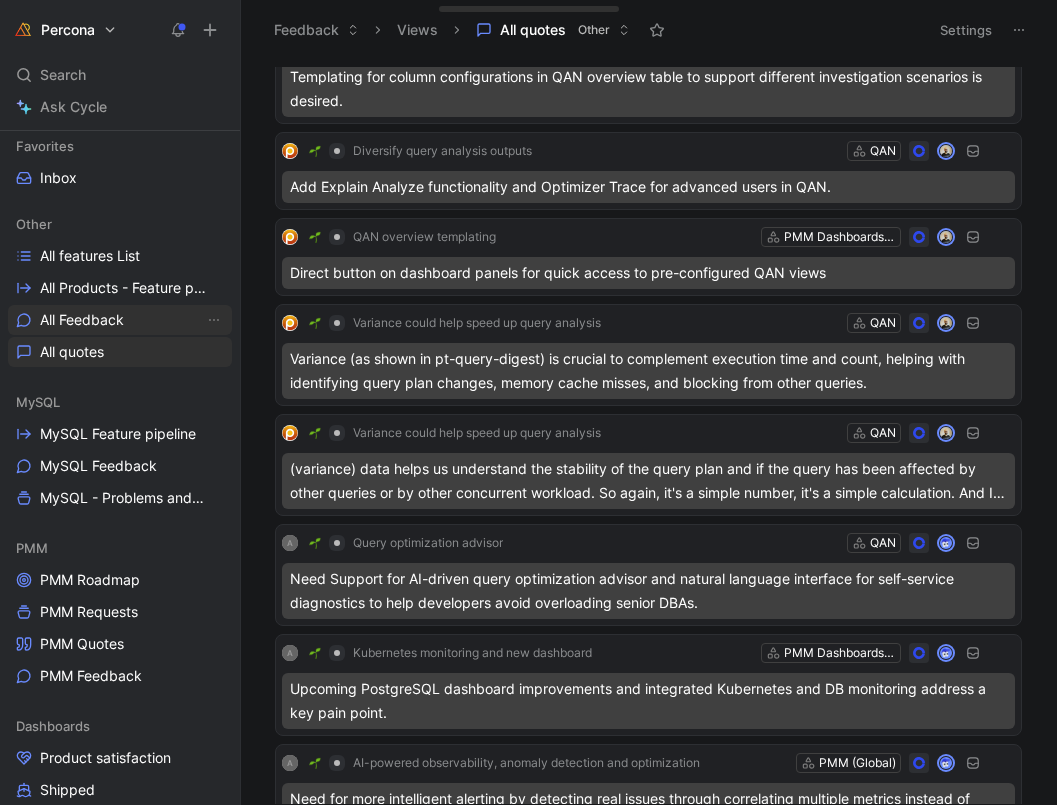 click on "All Feedback" at bounding box center (82, 320) 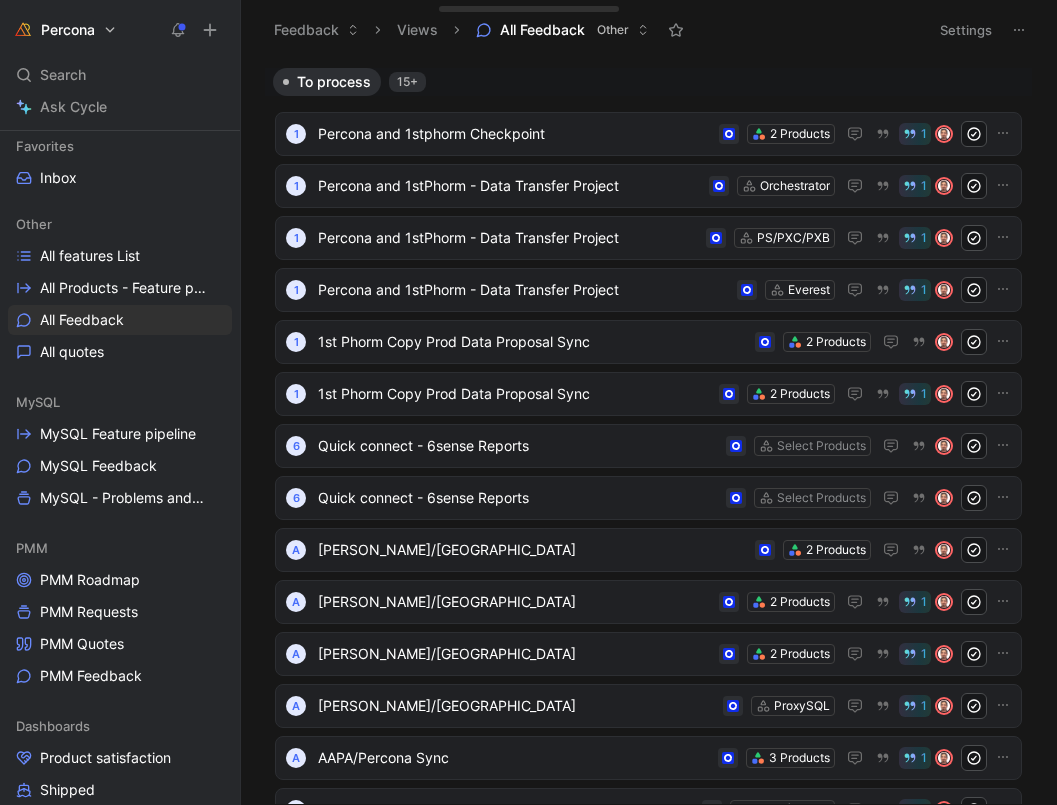 click on "Settings" at bounding box center [966, 30] 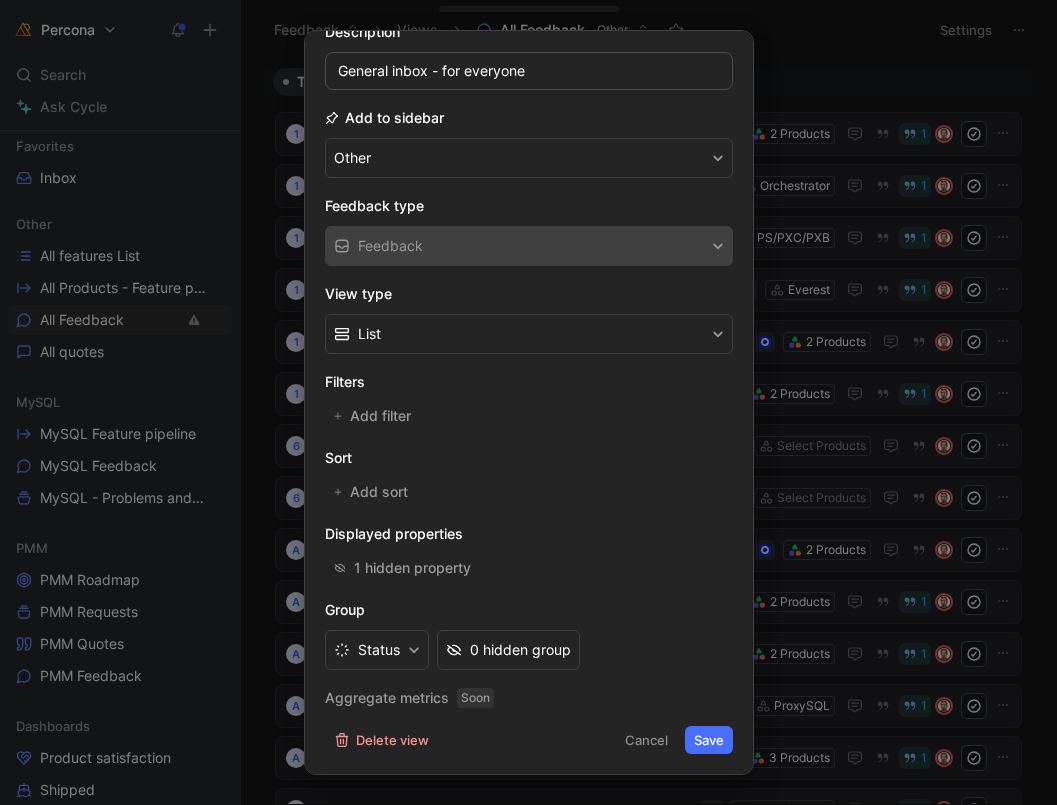 scroll, scrollTop: 159, scrollLeft: 0, axis: vertical 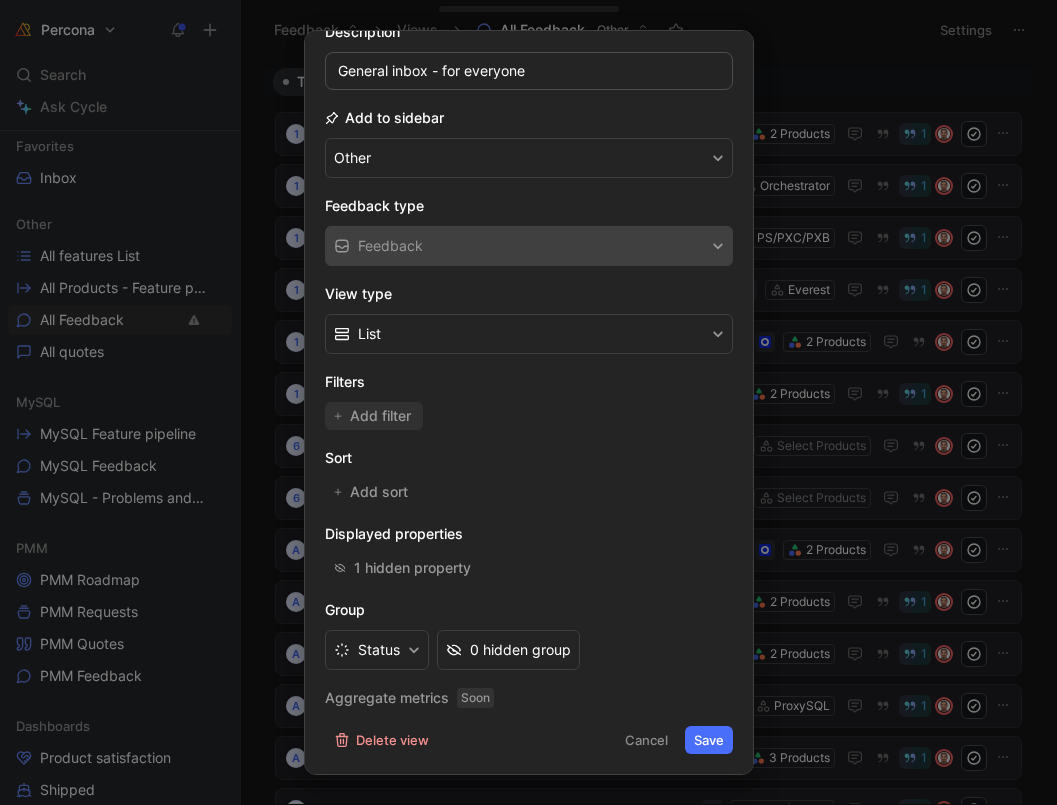 click on "Add filter" at bounding box center [381, 416] 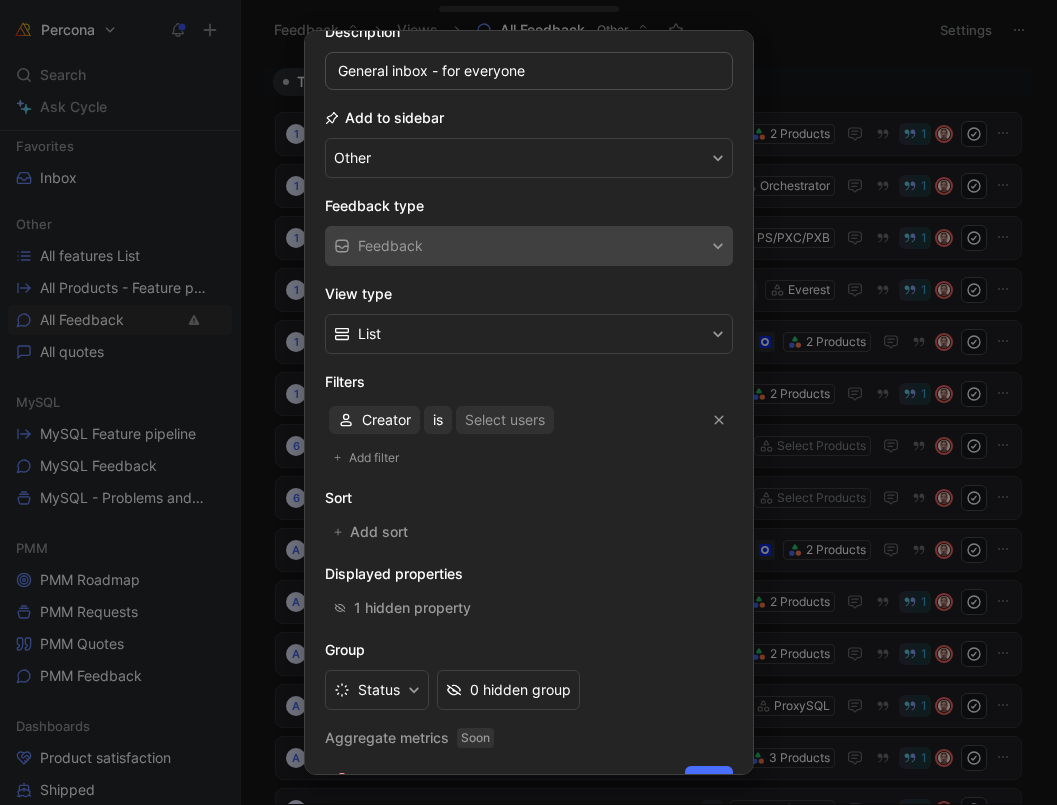 click on "Creator" at bounding box center [386, 420] 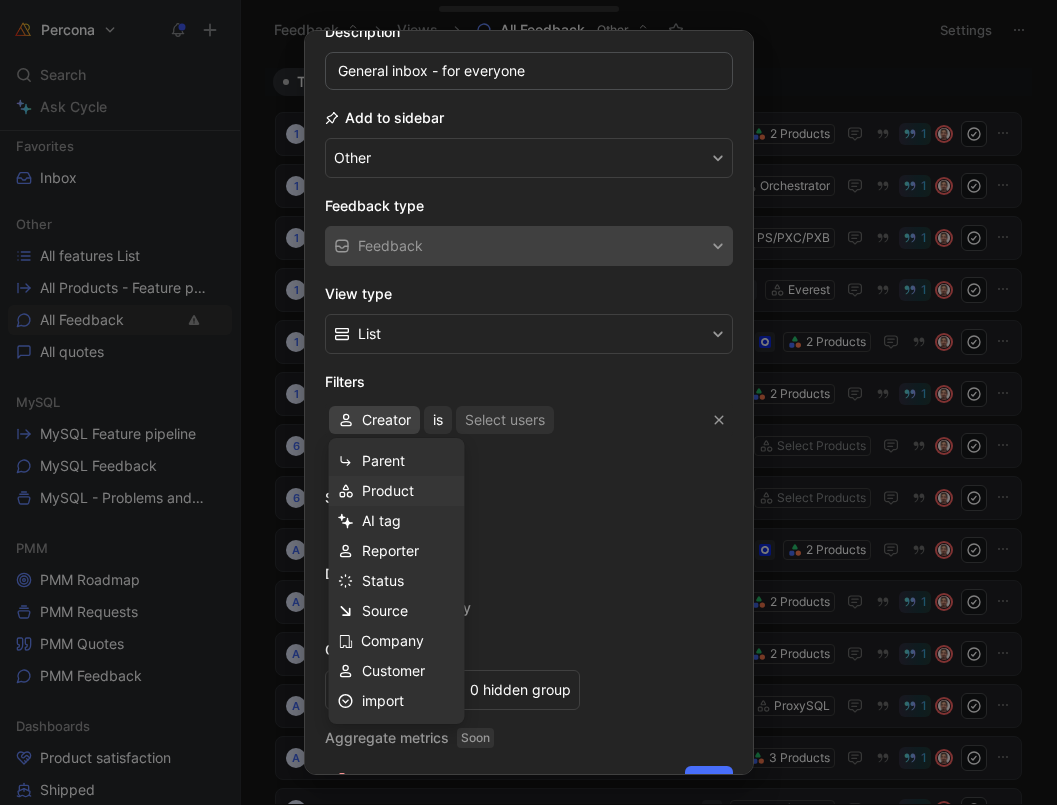 click on "Product" at bounding box center [388, 490] 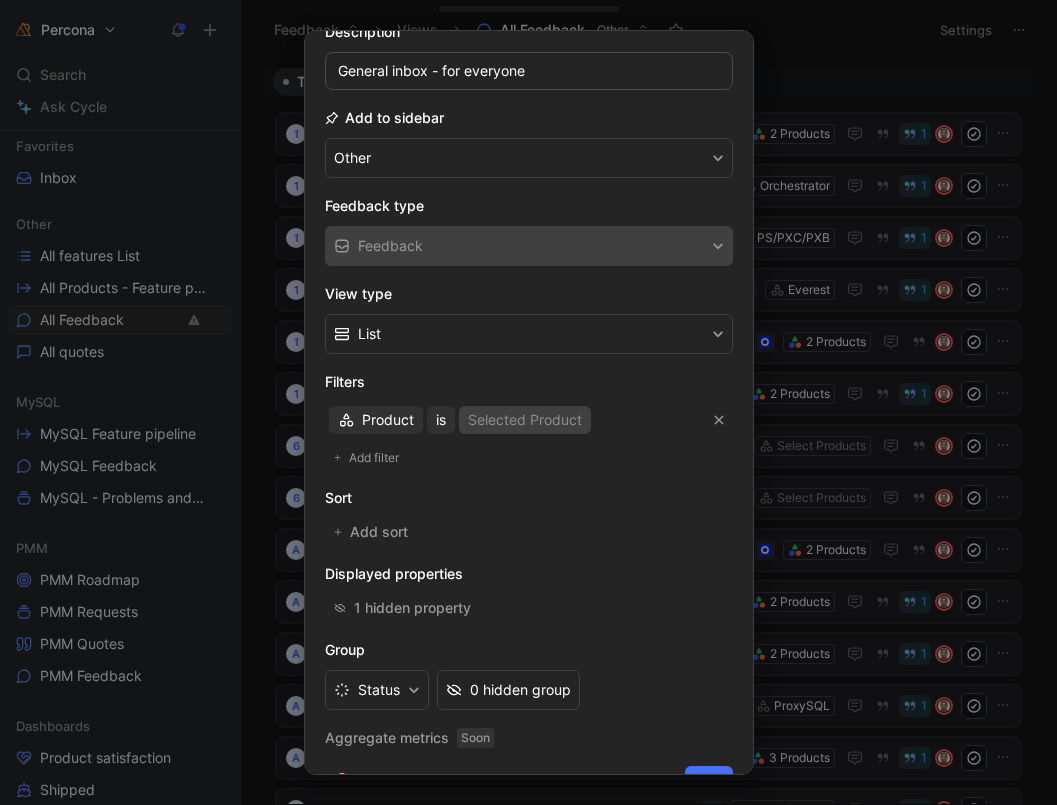 click on "Selected Product" at bounding box center [525, 420] 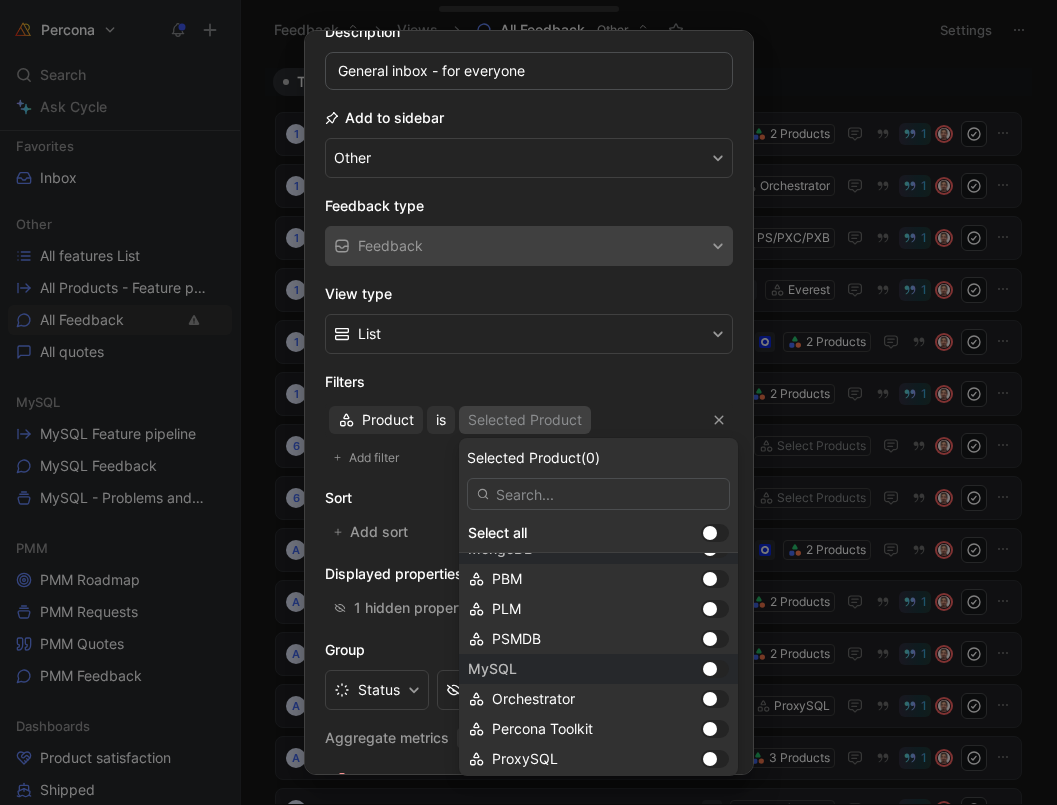 scroll, scrollTop: 175, scrollLeft: 0, axis: vertical 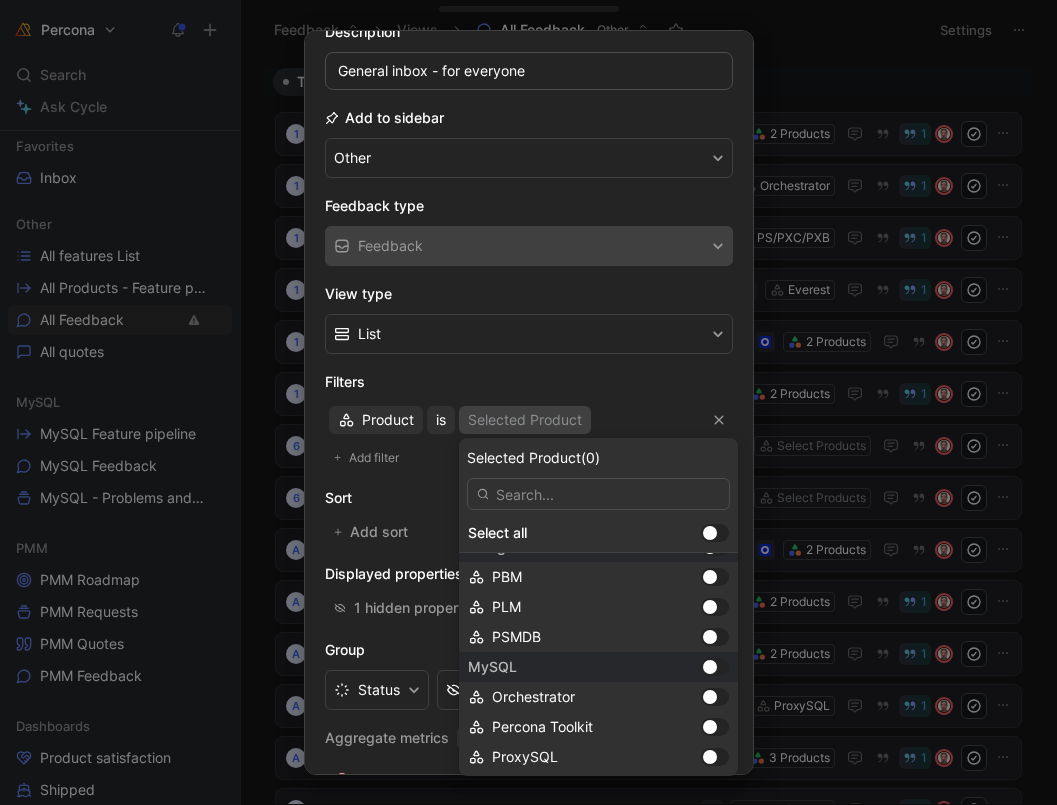 click at bounding box center (710, 667) 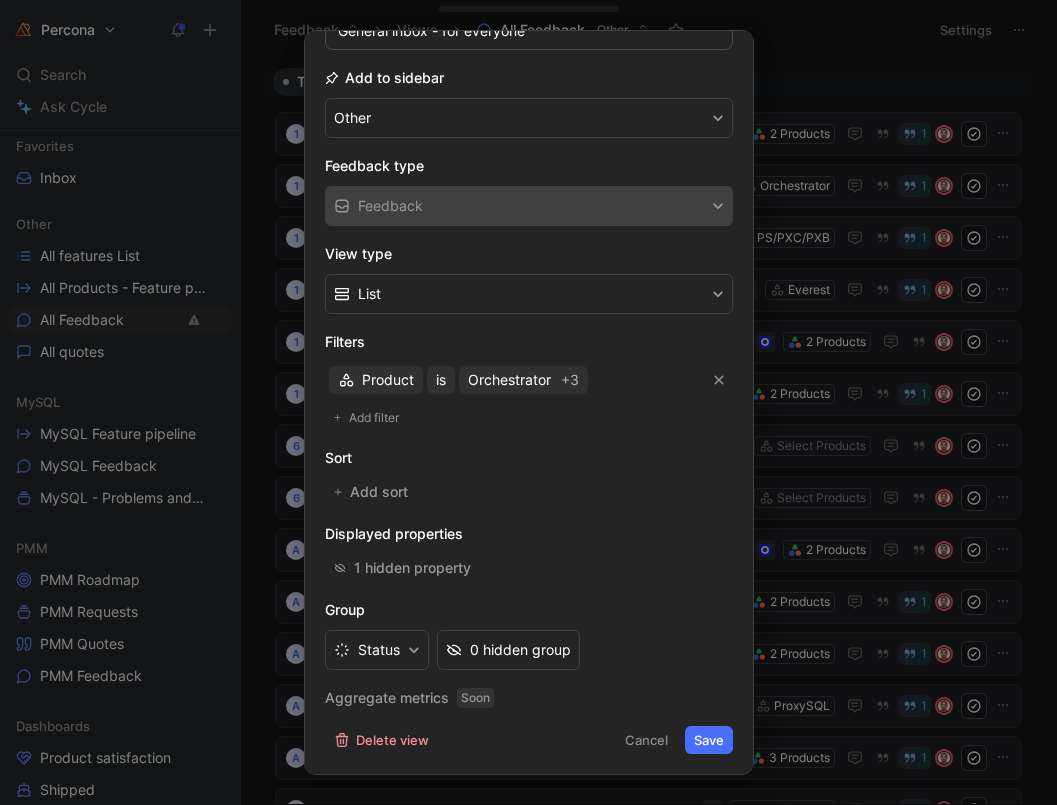 scroll, scrollTop: 199, scrollLeft: 0, axis: vertical 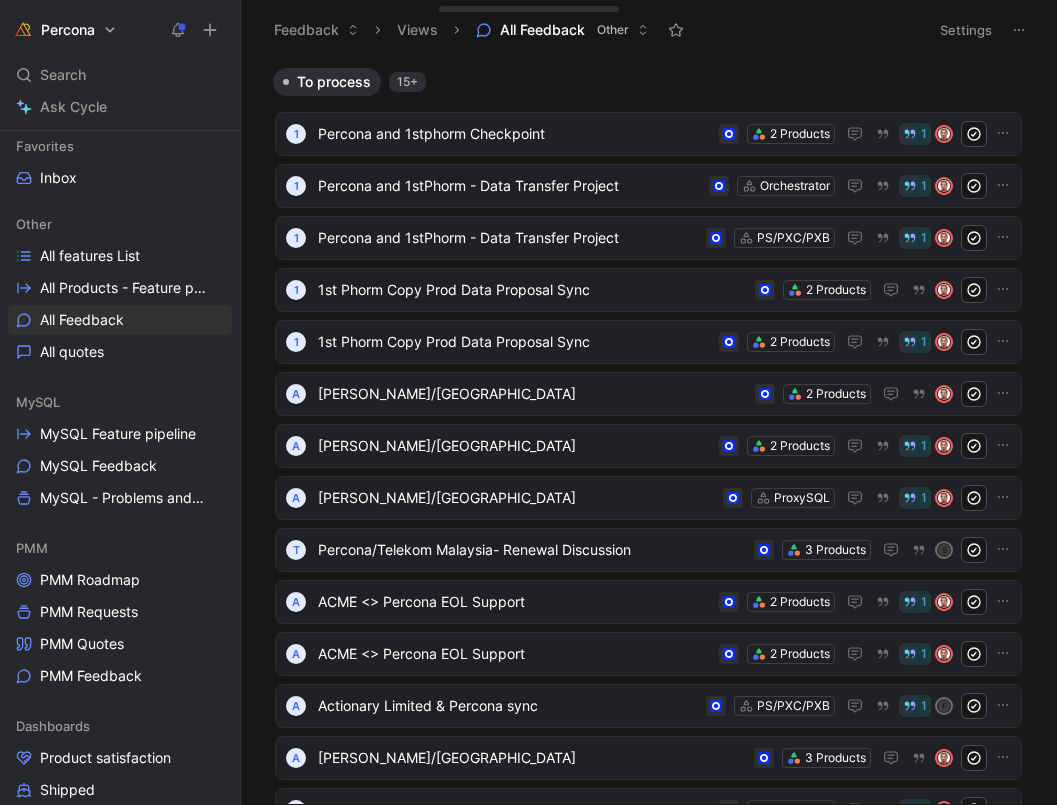 click on "Settings" at bounding box center [966, 30] 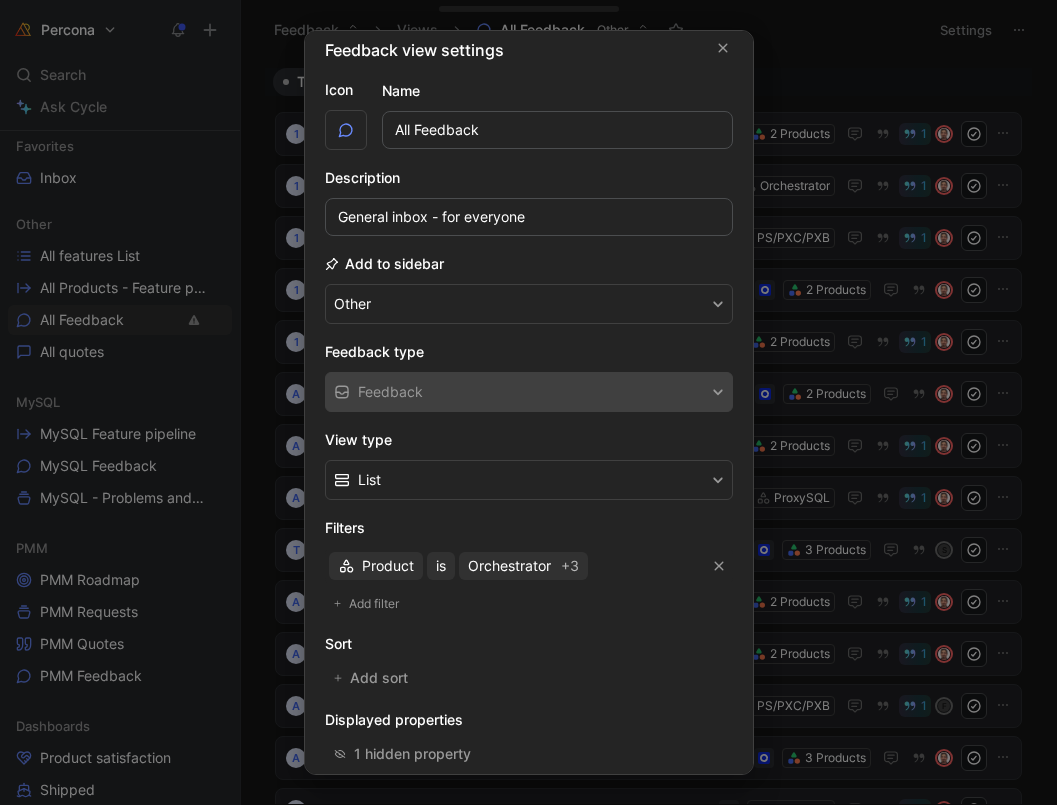 scroll, scrollTop: 12, scrollLeft: 0, axis: vertical 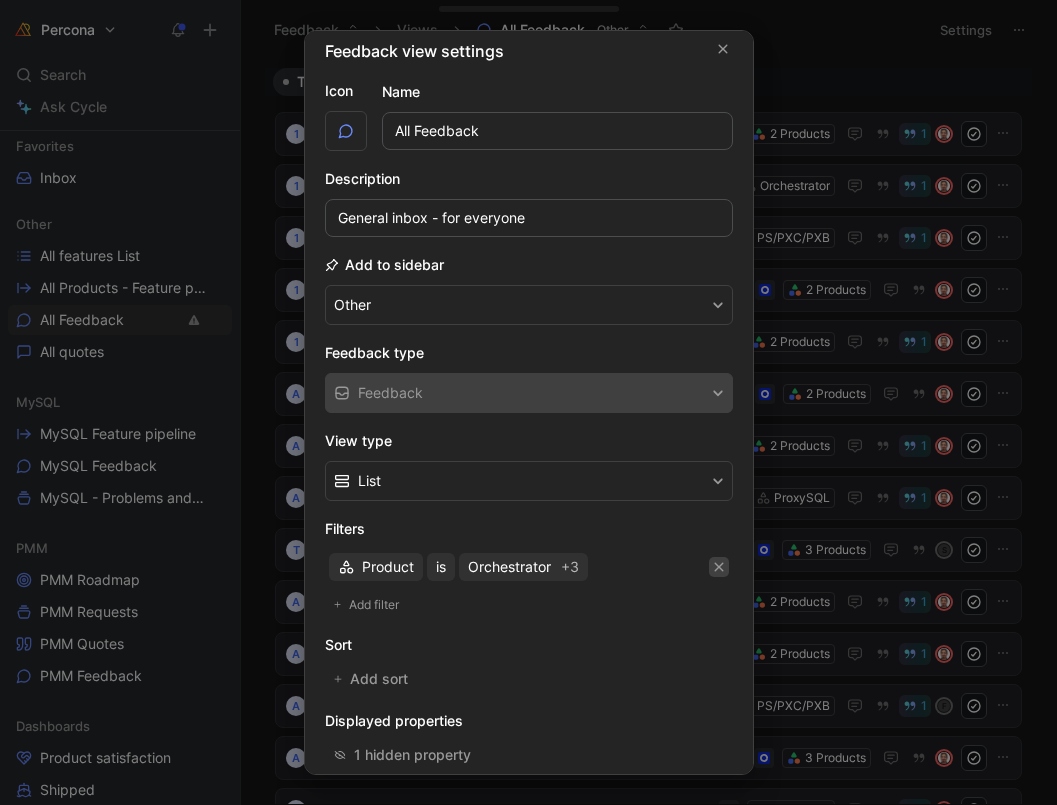 click 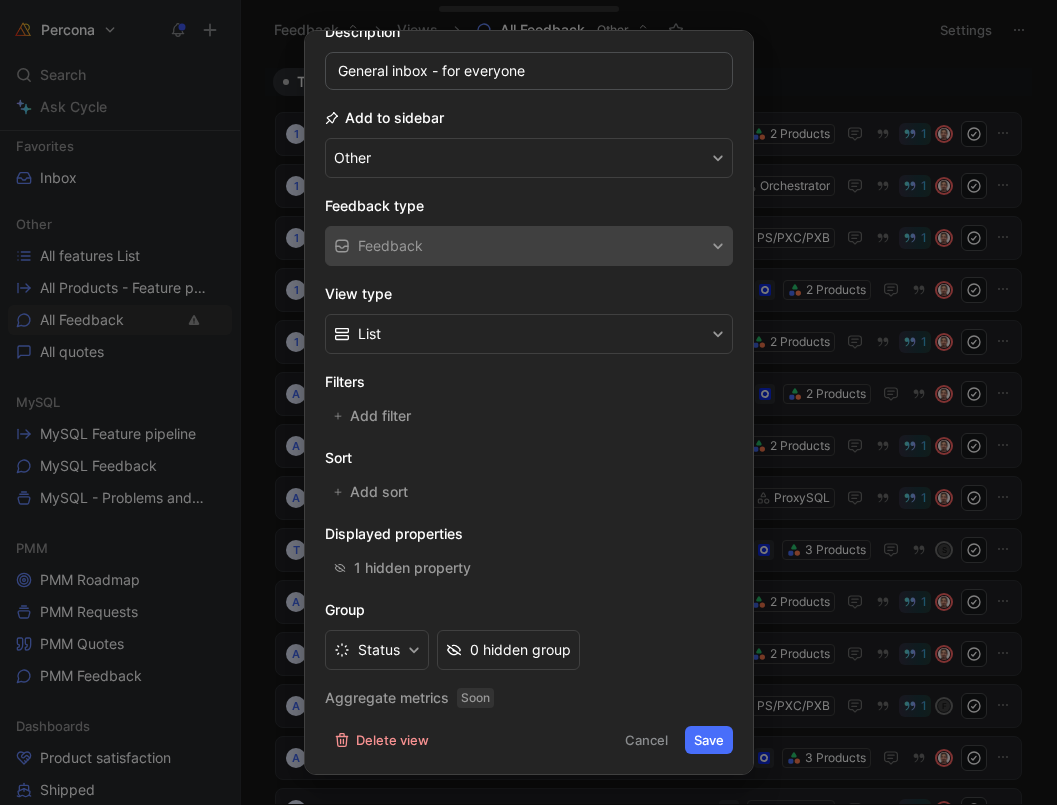 scroll, scrollTop: 159, scrollLeft: 0, axis: vertical 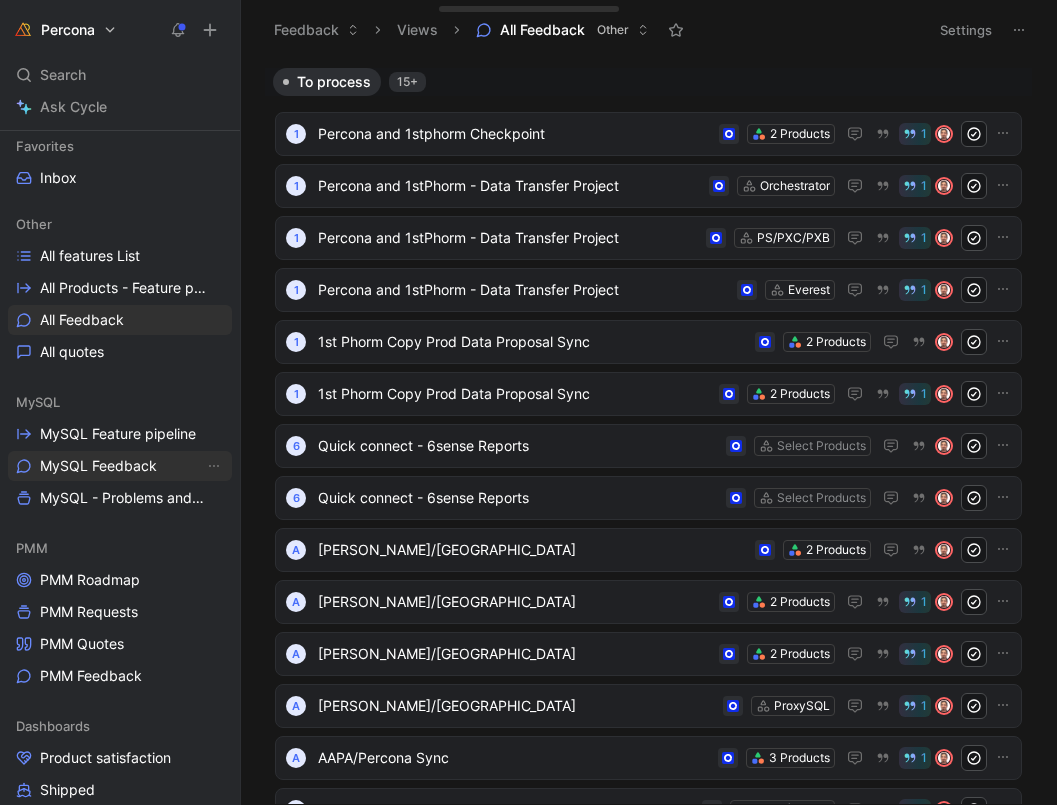 click on "MySQL Feedback" at bounding box center (98, 466) 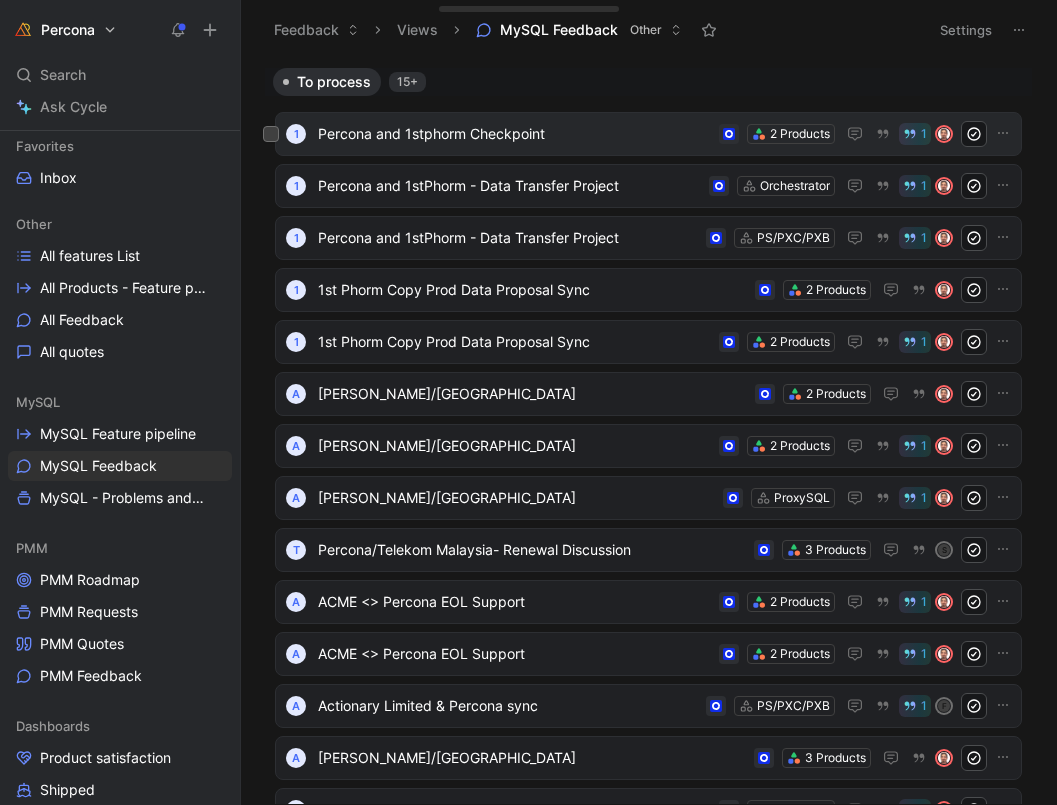 click on "1 Percona and 1stphorm Checkpoint  2 Products 1" at bounding box center (648, 134) 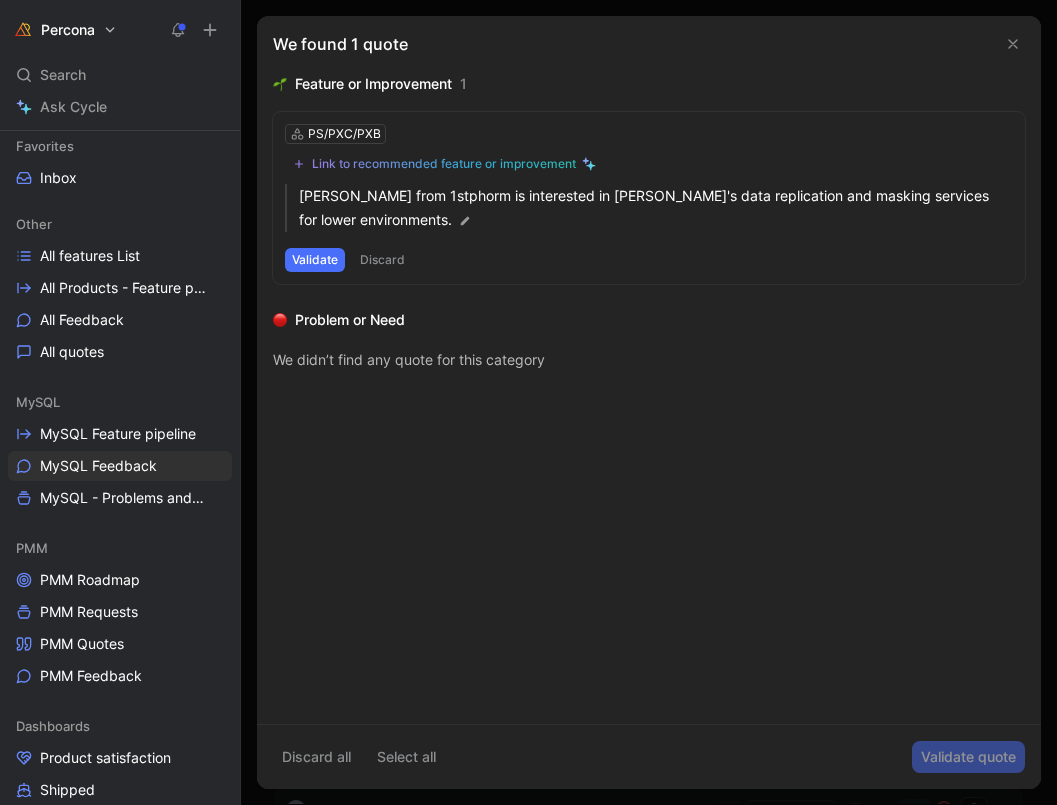 click 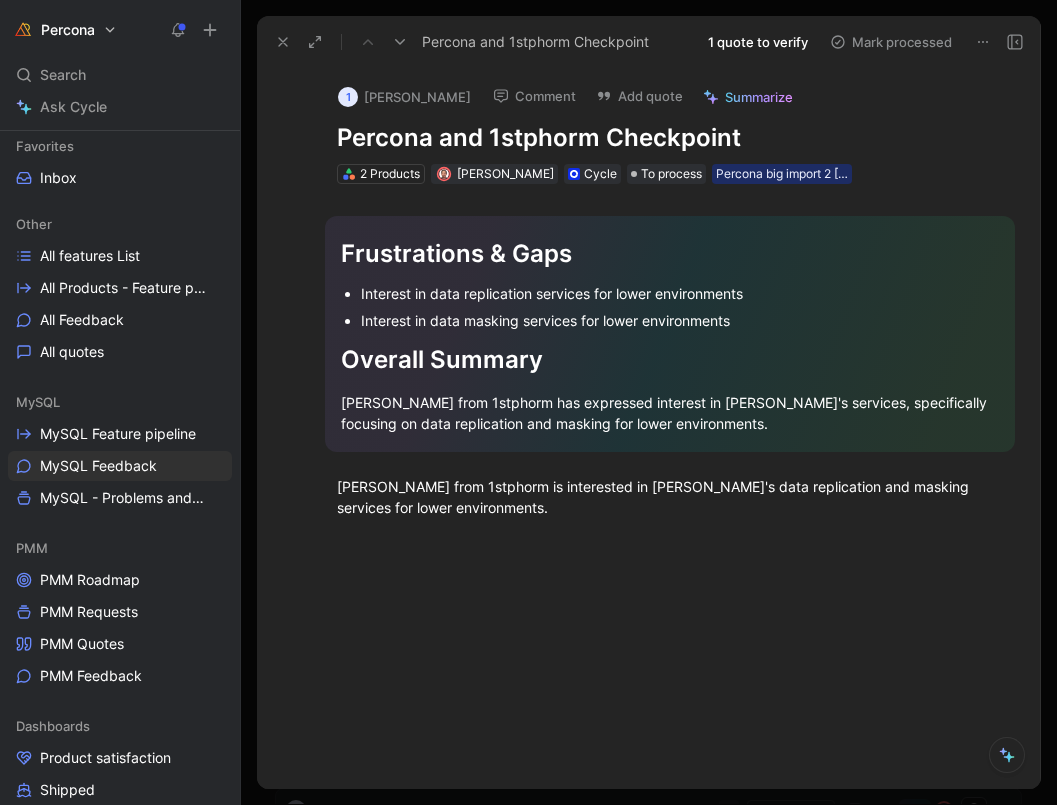 click 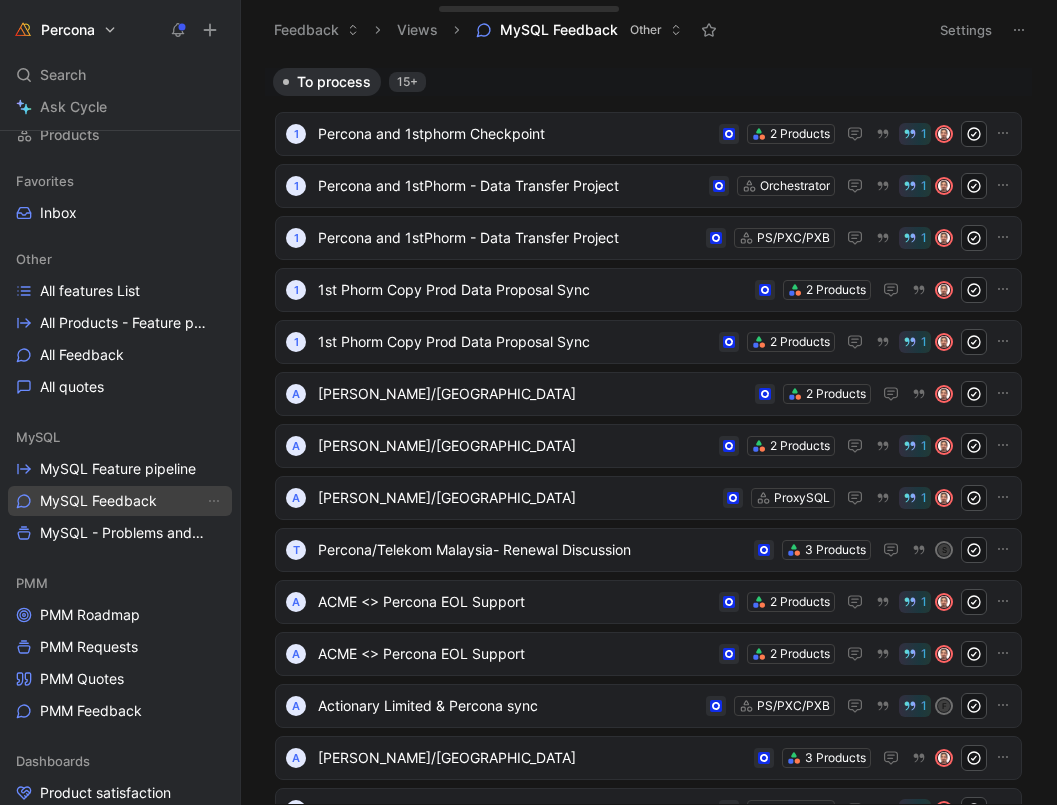 scroll, scrollTop: 188, scrollLeft: 0, axis: vertical 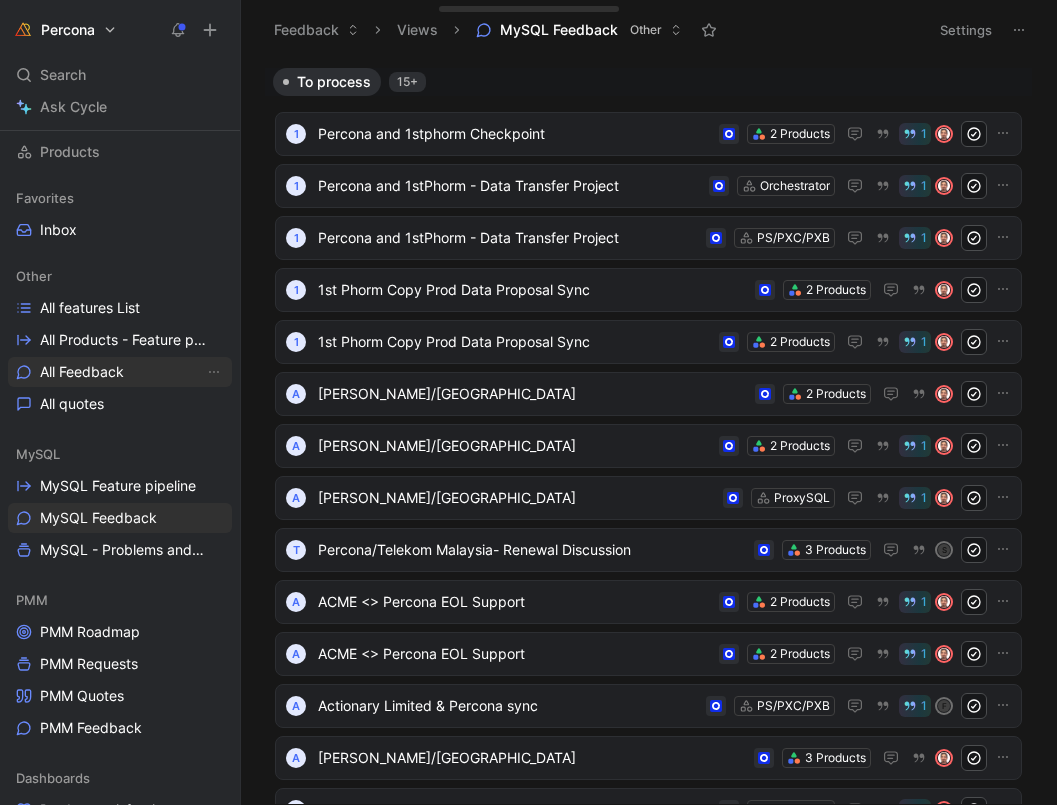 click on "All Feedback" at bounding box center (82, 372) 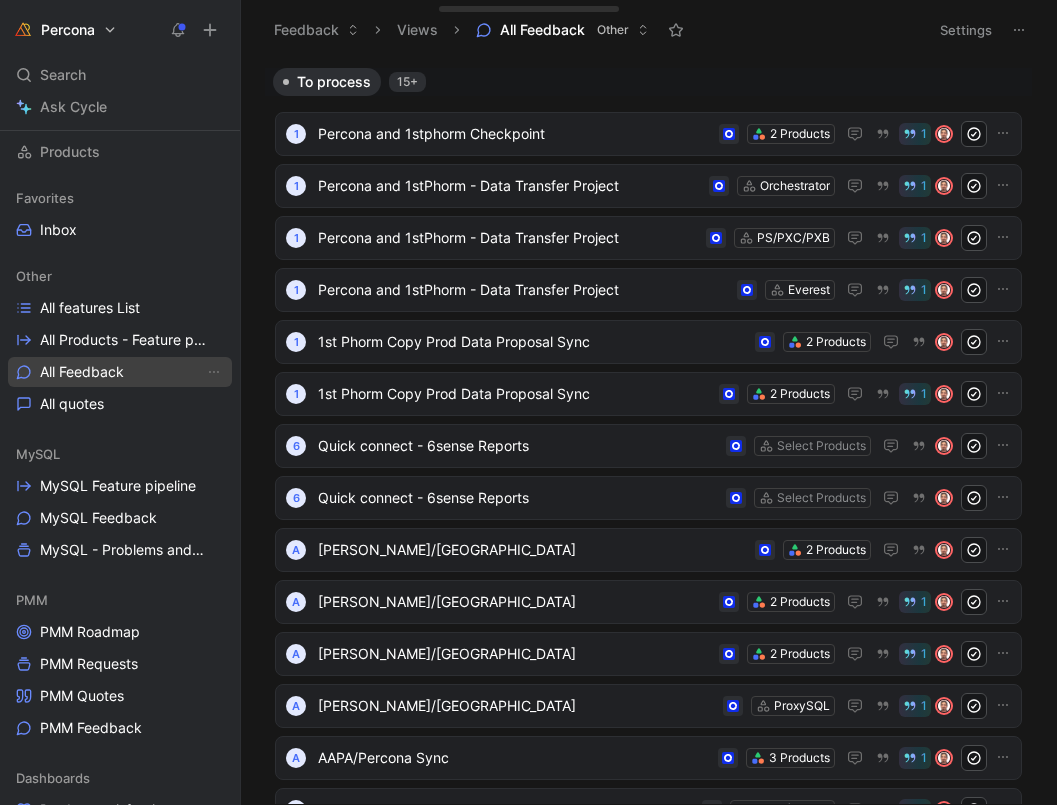 click on "All Feedback" at bounding box center (82, 372) 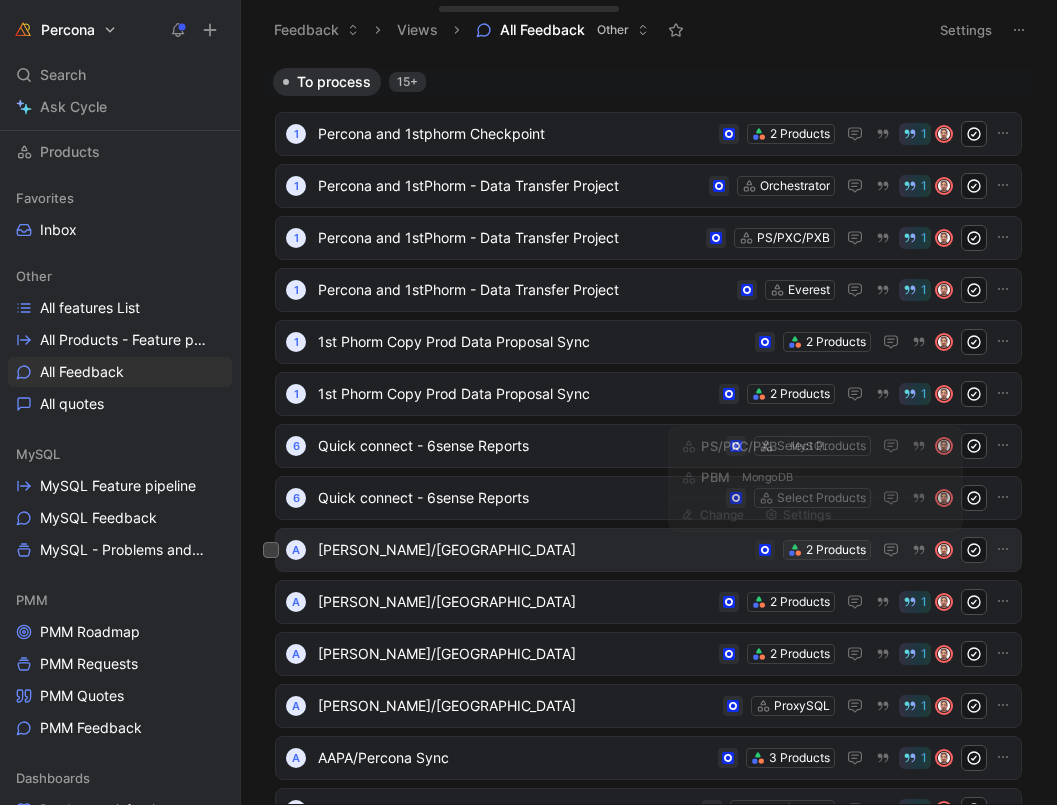 click on "2 Products" at bounding box center [836, 550] 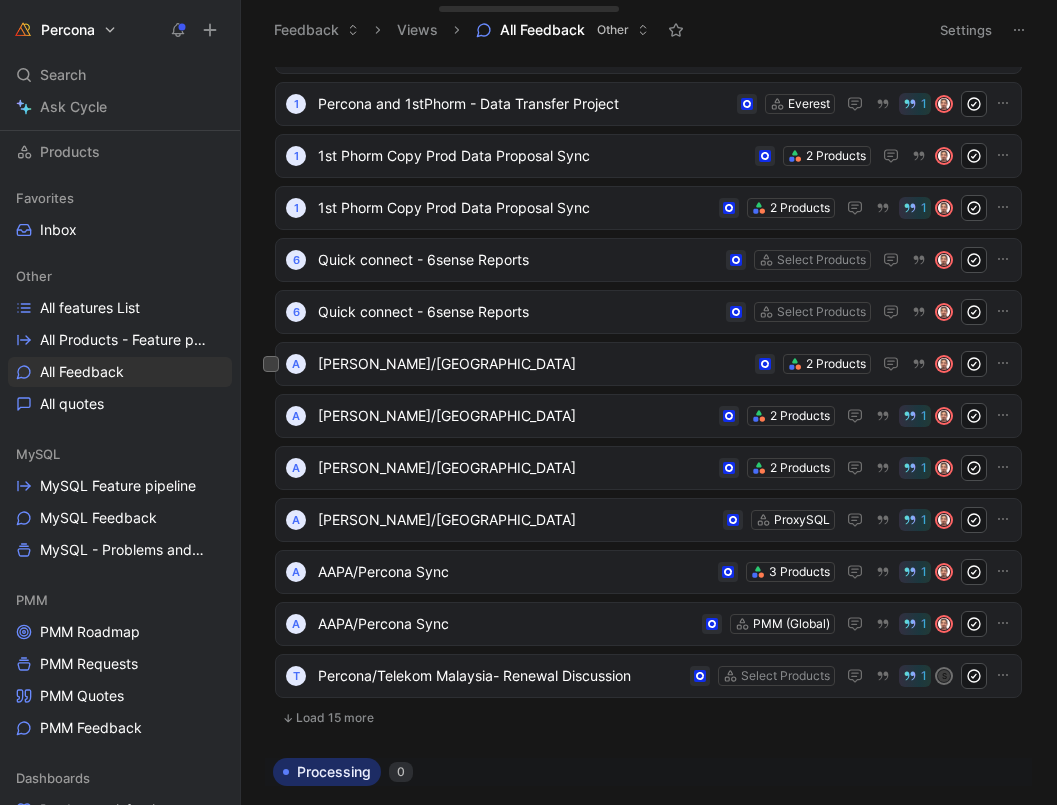 scroll, scrollTop: 208, scrollLeft: 0, axis: vertical 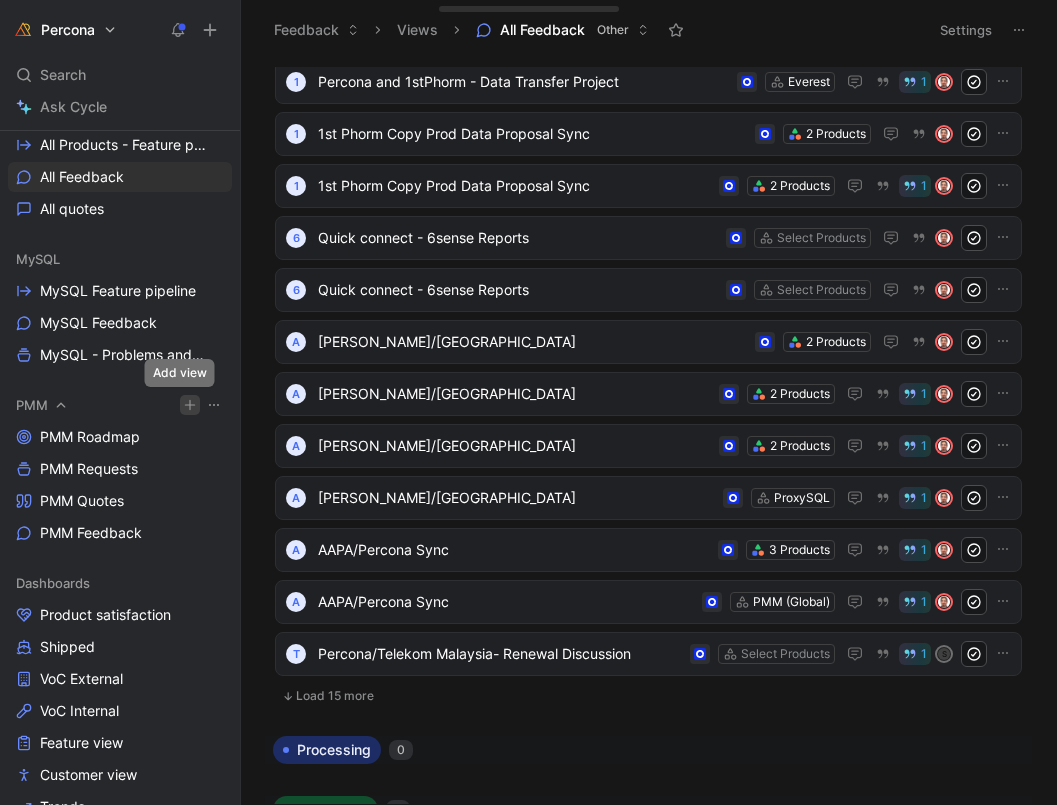click on "Percona Search ⌘ K Ask Cycle Workspace Home G then H Feedback G then F Requests G then R Releases G then L Customers Products Favorites Inbox Other All features List All Products - Feature pipeline All Feedback All quotes MySQL MySQL Feature pipeline MySQL Feedback MySQL - Problems and Needs PMM PMM Roadmap PMM Requests PMM Quotes PMM Feedback Dashboards Product satisfaction Shipped VoC External VoC Internal Feature view Customer view Trends
To pick up a draggable item, press the space bar.
While dragging, use the arrow keys to move the item.
Press space again to drop the item in its new position, or press escape to cancel.
Introducing Changelog Enable now Help center Invite member Feedback Views All Feedback Other Settings To process 15+ 1 Percona and 1stphorm Checkpoint  2 Products 1 1 Percona and 1stPhorm - Data Transfer Project  Orchestrator 1 1 Percona and 1stPhorm - Data Transfer Project  PS/PXC/PXB 1 1 Percona and 1stPhorm - Data Transfer Project  Everest 1 1 1 1 6 6 A" at bounding box center (528, 402) 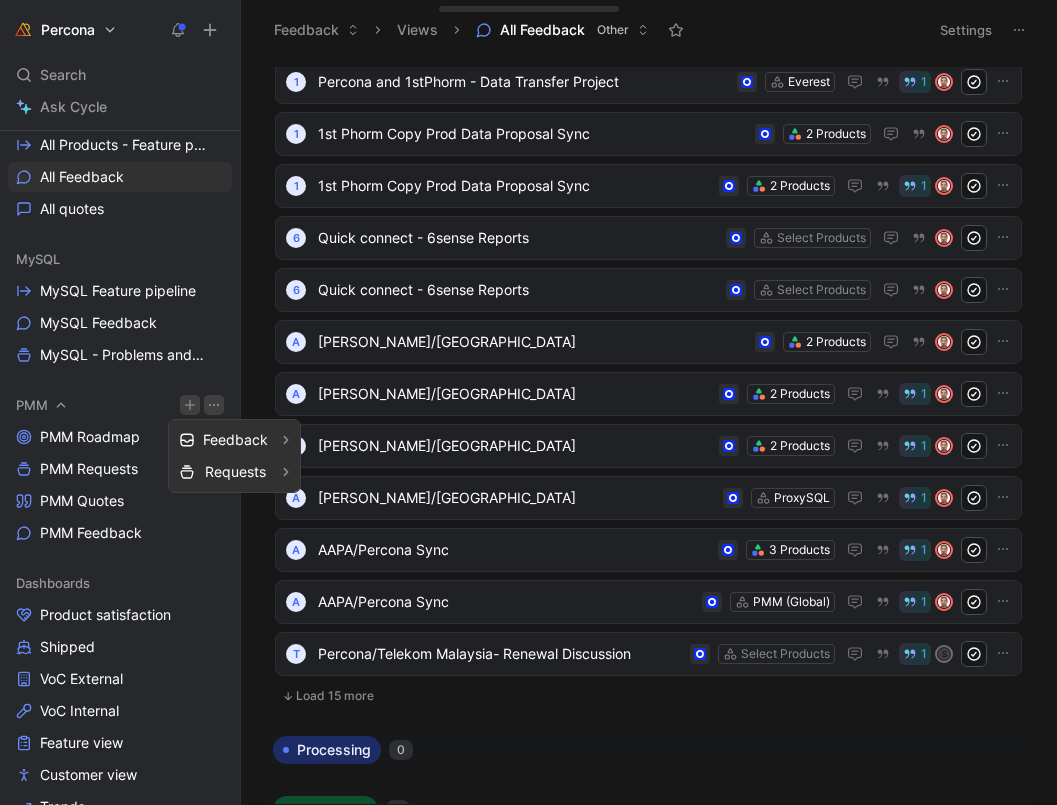 click on "Percona Search ⌘ K Ask Cycle Workspace Home G then H Feedback G then F Requests G then R Releases G then L Customers Products Favorites Inbox Other All features List All Products - Feature pipeline All Feedback All quotes MySQL MySQL Feature pipeline MySQL Feedback MySQL - Problems and Needs PMM PMM Roadmap PMM Requests PMM Quotes PMM Feedback Dashboards Product satisfaction Shipped VoC External VoC Internal Feature view Customer view Trends
To pick up a draggable item, press the space bar.
While dragging, use the arrow keys to move the item.
Press space again to drop the item in its new position, or press escape to cancel.
Introducing Changelog Enable now Help center Invite member Feedback Views All Feedback Other Settings To process 15+ 1 Percona and 1stphorm Checkpoint  2 Products 1 1 Percona and 1stPhorm - Data Transfer Project  Orchestrator 1 1 Percona and 1stPhorm - Data Transfer Project  PS/PXC/PXB 1 1 Percona and 1stPhorm - Data Transfer Project  Everest 1 1 1 1 6 6 A" at bounding box center (528, 402) 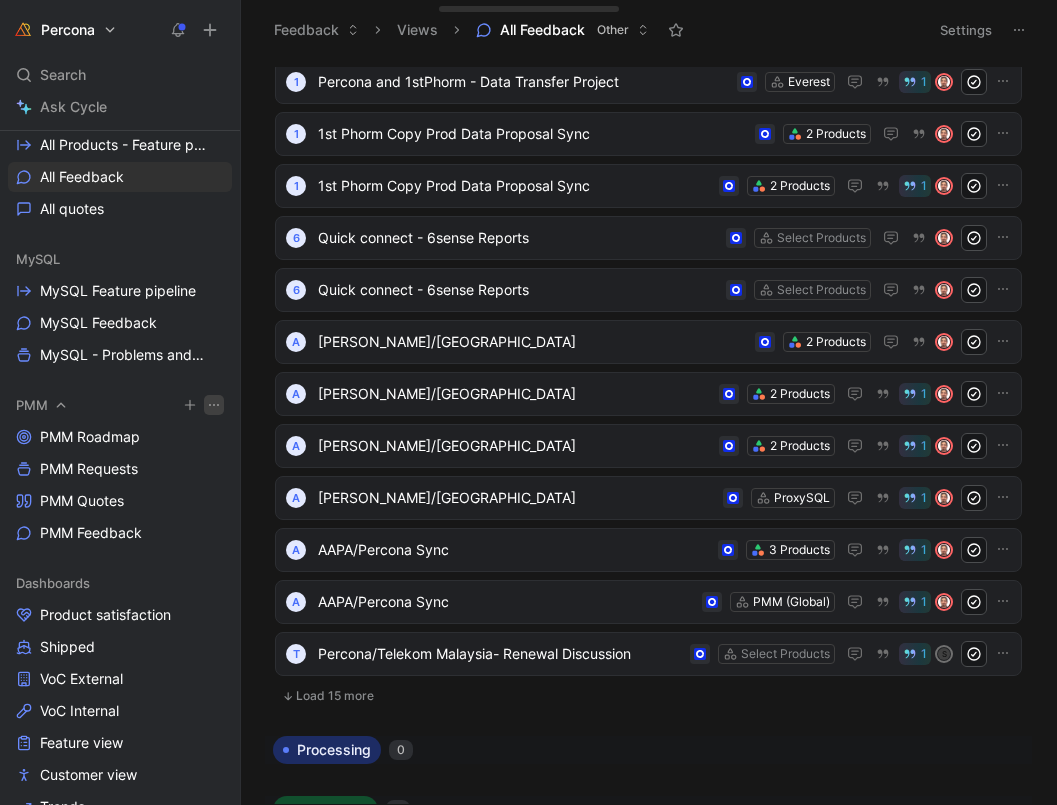 click 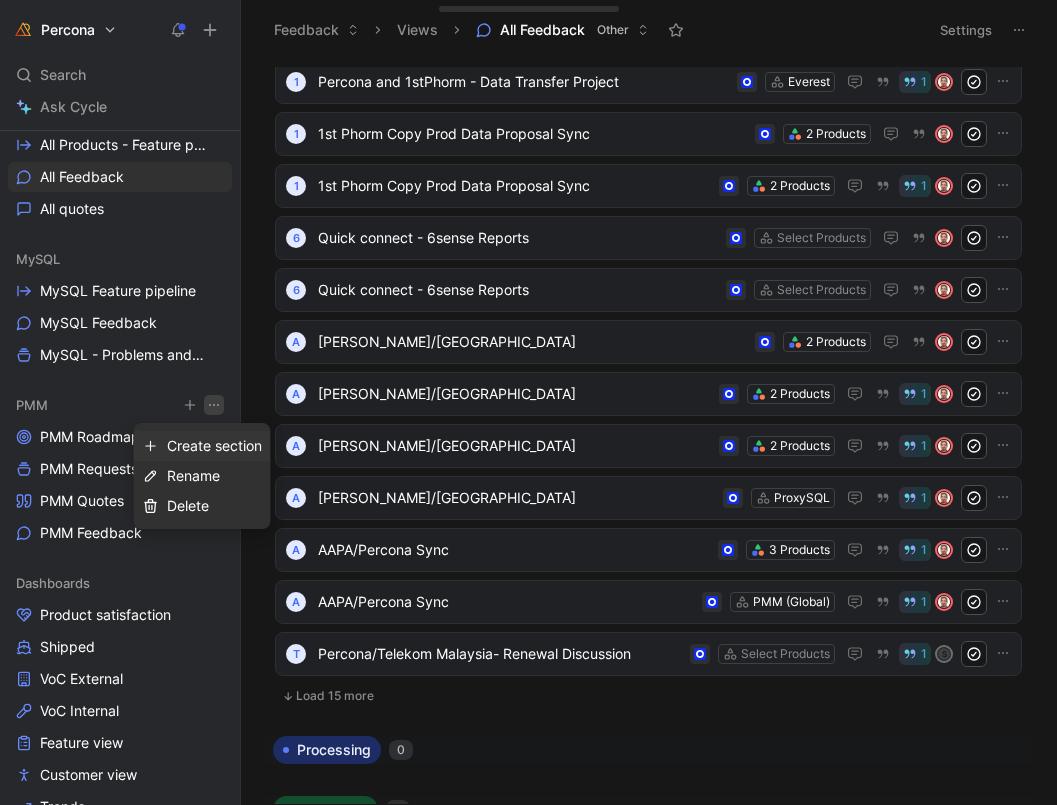 click on "Create section" at bounding box center [214, 445] 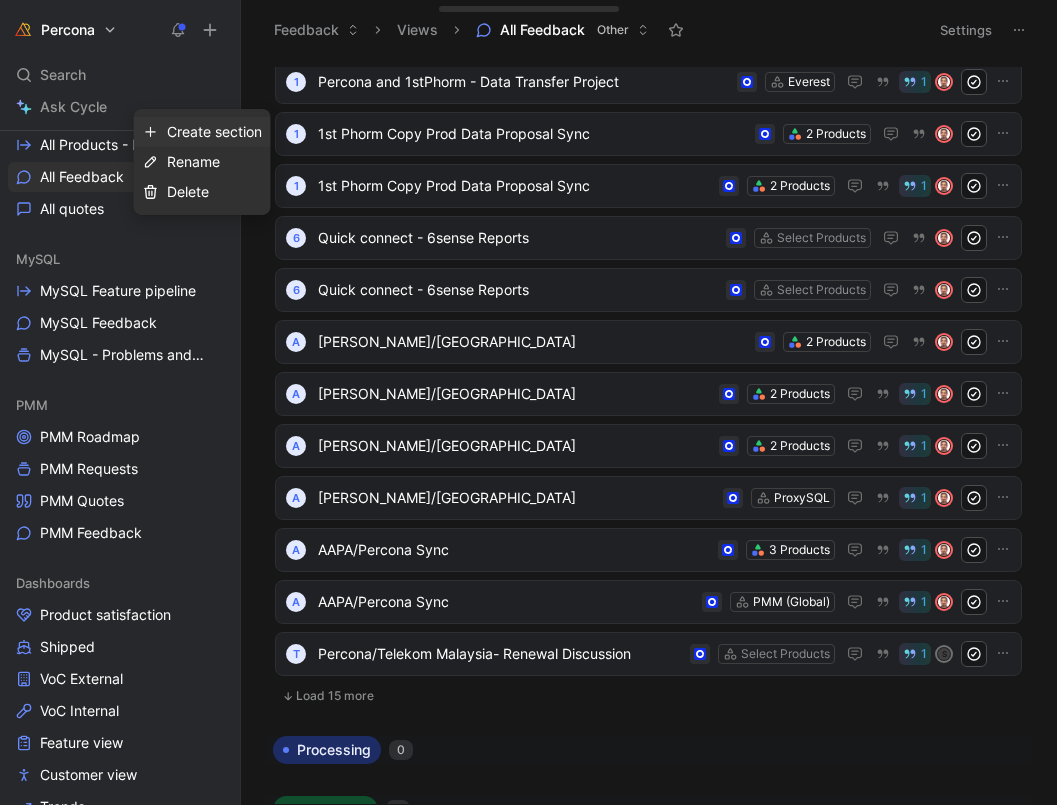 scroll, scrollTop: 693, scrollLeft: 0, axis: vertical 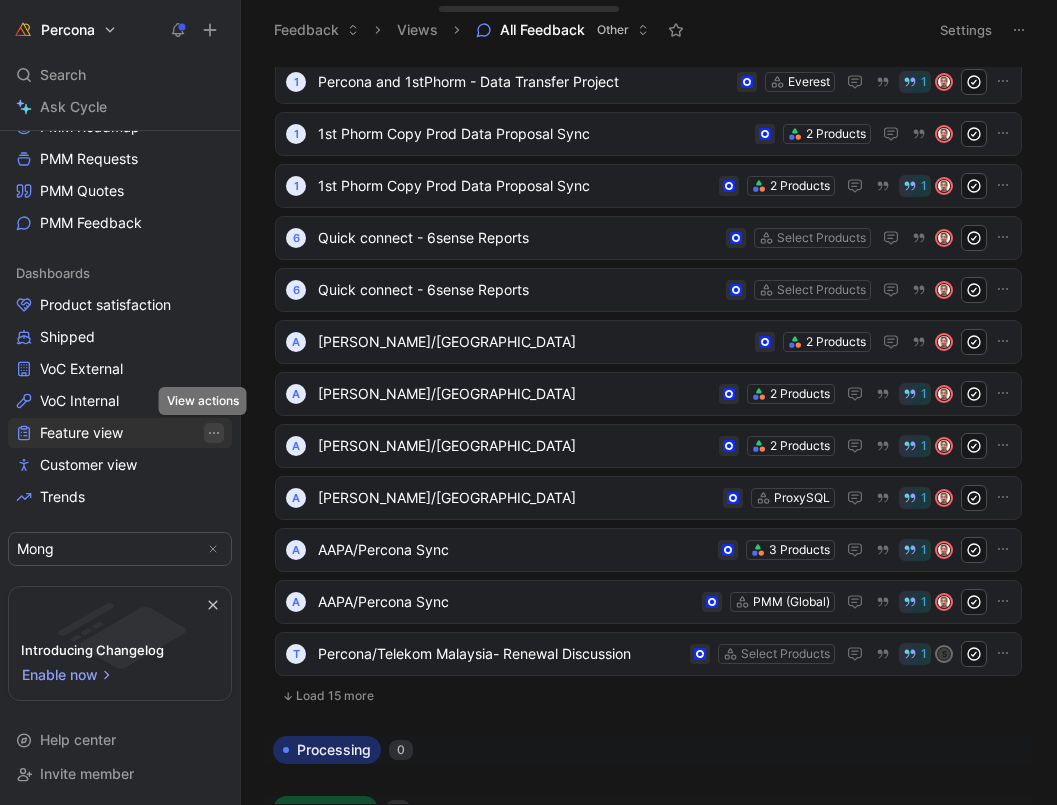 type on "Mongo" 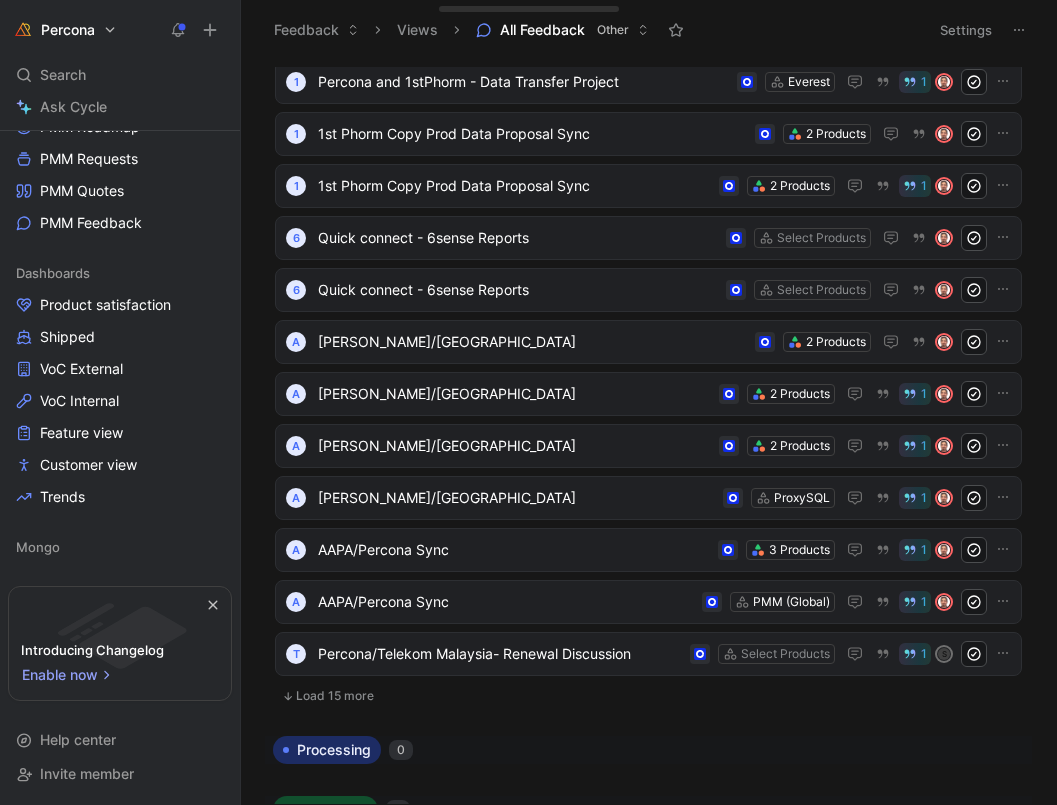 scroll, scrollTop: 693, scrollLeft: 0, axis: vertical 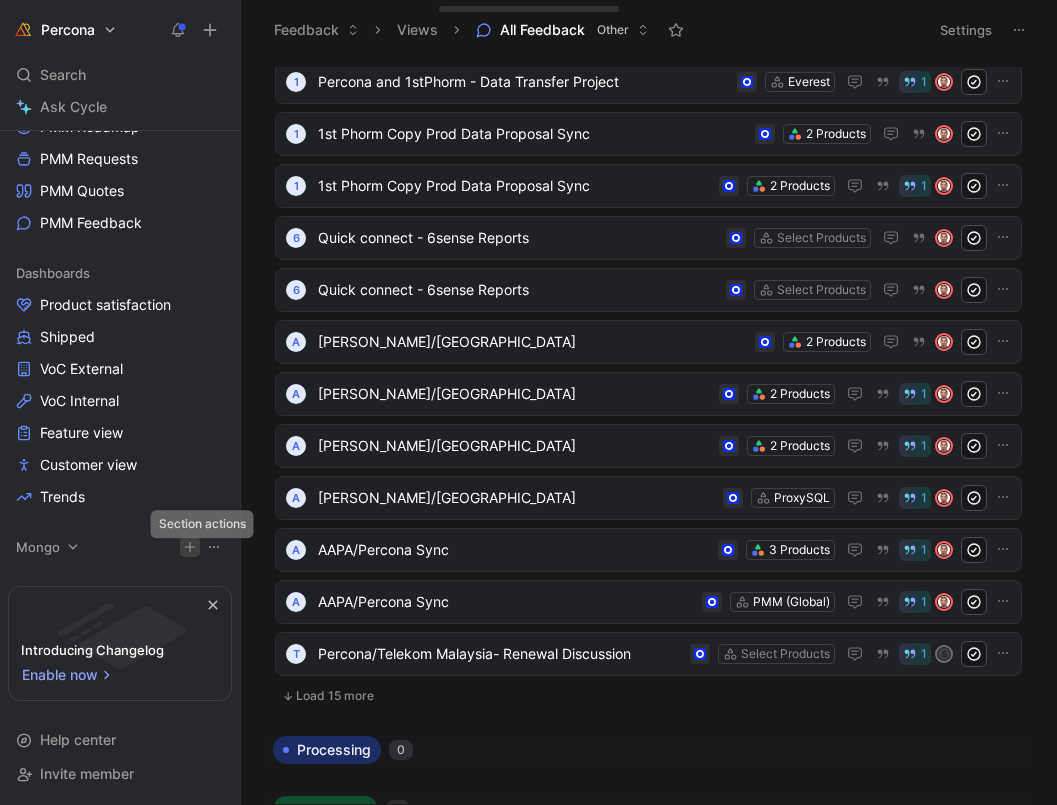 click on "Percona Search ⌘ K Ask Cycle Workspace Home G then H Feedback G then F Requests G then R Releases G then L Customers Products Favorites Inbox Other All features List All Products - Feature pipeline All Feedback All quotes MySQL MySQL Feature pipeline MySQL Feedback MySQL - Problems and Needs PMM PMM Roadmap PMM Requests PMM Quotes PMM Feedback Dashboards Product satisfaction Shipped VoC External VoC Internal Feature view Customer view Trends Mongo
To pick up a draggable item, press the space bar.
While dragging, use the arrow keys to move the item.
Press space again to drop the item in its new position, or press escape to cancel.
Introducing Changelog Enable now Help center Invite member Feedback Views All Feedback Other Settings To process 15+ 1 Percona and 1stphorm Checkpoint  2 Products 1 1 Percona and 1stPhorm - Data Transfer Project  Orchestrator 1 1 Percona and 1stPhorm - Data Transfer Project  PS/PXC/PXB 1 1 Percona and 1stPhorm - Data Transfer Project  Everest 1 1 1 1" at bounding box center [528, 402] 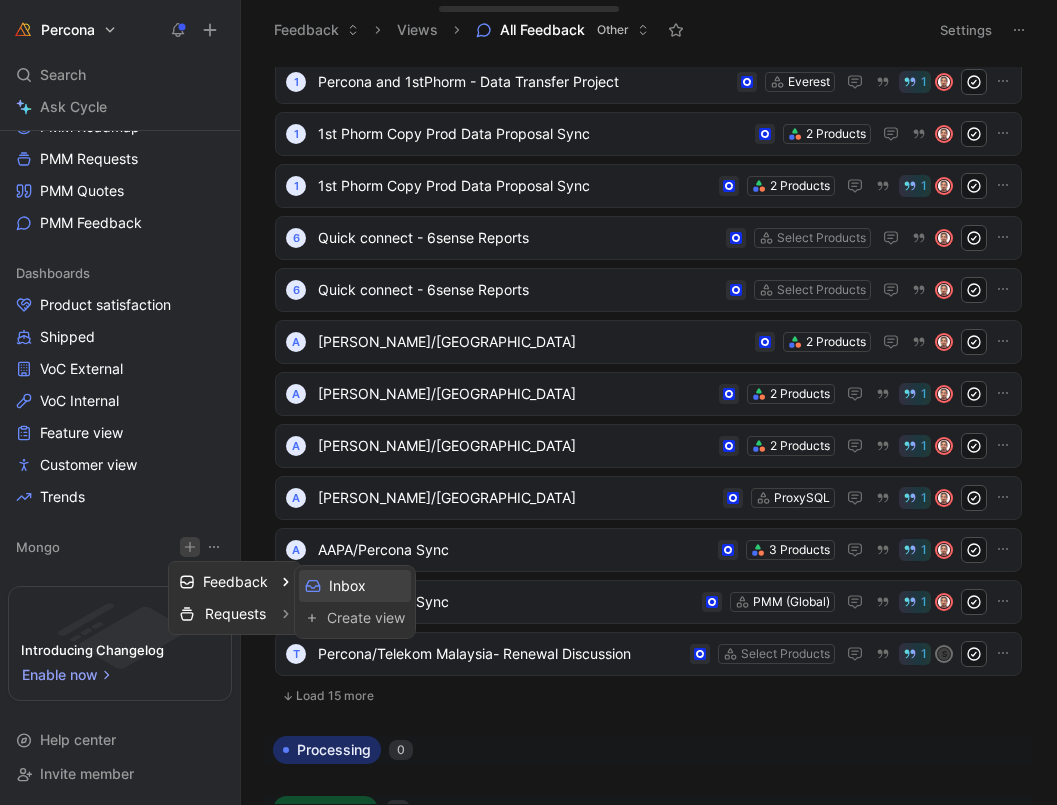 click on "Inbox" at bounding box center [355, 586] 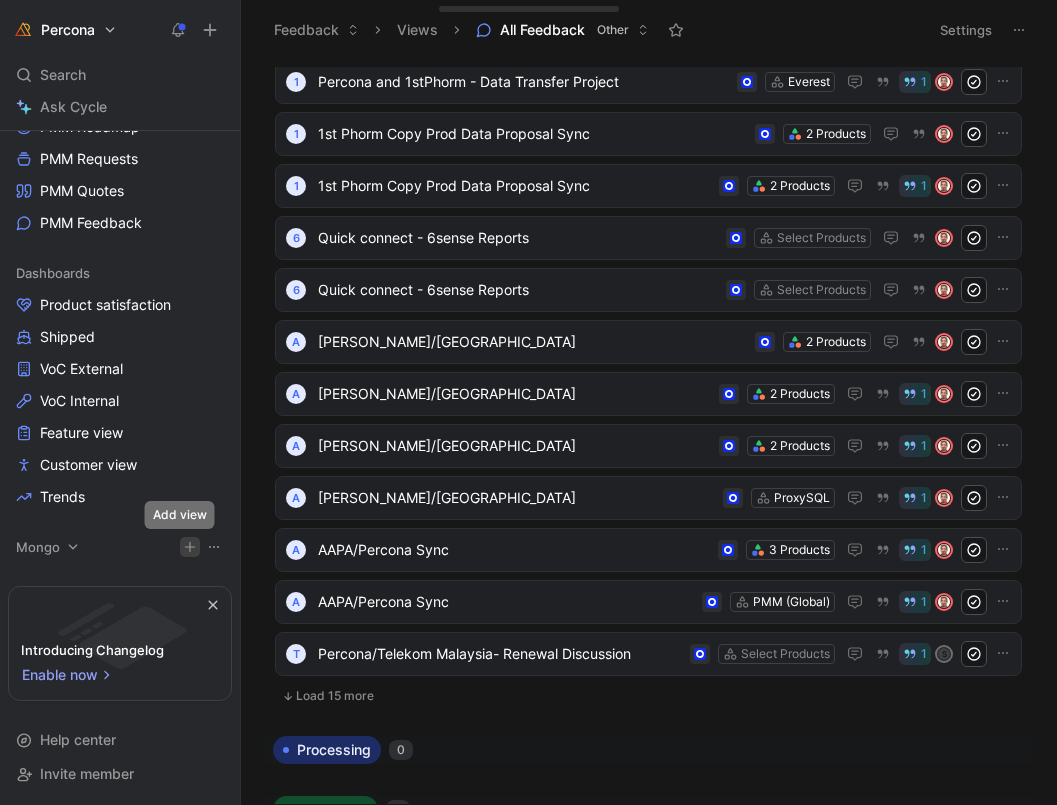 click on "Percona Search ⌘ K Ask Cycle Workspace Home G then H Feedback G then F Requests G then R Releases G then L Customers Products Favorites Inbox Mongo Other All features List All Products - Feature pipeline All Feedback All quotes MySQL MySQL Feature pipeline MySQL Feedback MySQL - Problems and Needs PMM PMM Roadmap PMM Requests PMM Quotes PMM Feedback Dashboards Product satisfaction Shipped VoC External VoC Internal Feature view Customer view Trends Mongo
To pick up a draggable item, press the space bar.
While dragging, use the arrow keys to move the item.
Press space again to drop the item in its new position, or press escape to cancel.
Introducing Changelog Enable now Help center Invite member Feedback Views All Feedback Other Settings To process 15+ 1 Percona and 1stphorm Checkpoint  2 Products 1 1 Percona and 1stPhorm - Data Transfer Project  Orchestrator 1 1 Percona and 1stPhorm - Data Transfer Project  PS/PXC/PXB 1 1 Percona and 1stPhorm - Data Transfer Project  Everest 1" at bounding box center [528, 402] 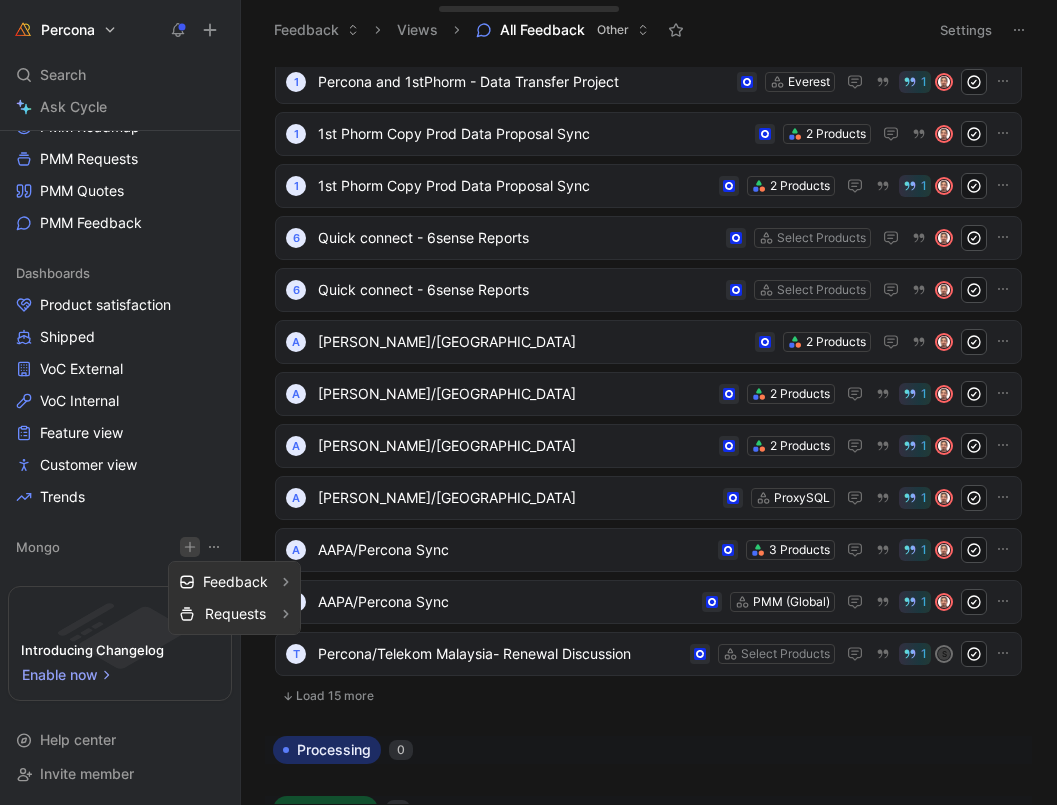 click on "Percona Search ⌘ K Ask Cycle Workspace Home G then H Feedback G then F Requests G then R Releases G then L Customers Products Favorites Inbox Mongo Other All features List All Products - Feature pipeline All Feedback All quotes MySQL MySQL Feature pipeline MySQL Feedback MySQL - Problems and Needs PMM PMM Roadmap PMM Requests PMM Quotes PMM Feedback Dashboards Product satisfaction Shipped VoC External VoC Internal Feature view Customer view Trends Mongo
To pick up a draggable item, press the space bar.
While dragging, use the arrow keys to move the item.
Press space again to drop the item in its new position, or press escape to cancel.
Introducing Changelog Enable now Help center Invite member Feedback Views All Feedback Other Settings To process 15+ 1 Percona and 1stphorm Checkpoint  2 Products 1 1 Percona and 1stPhorm - Data Transfer Project  Orchestrator 1 1 Percona and 1stPhorm - Data Transfer Project  PS/PXC/PXB 1 1 Percona and 1stPhorm - Data Transfer Project  Everest 1" at bounding box center (528, 402) 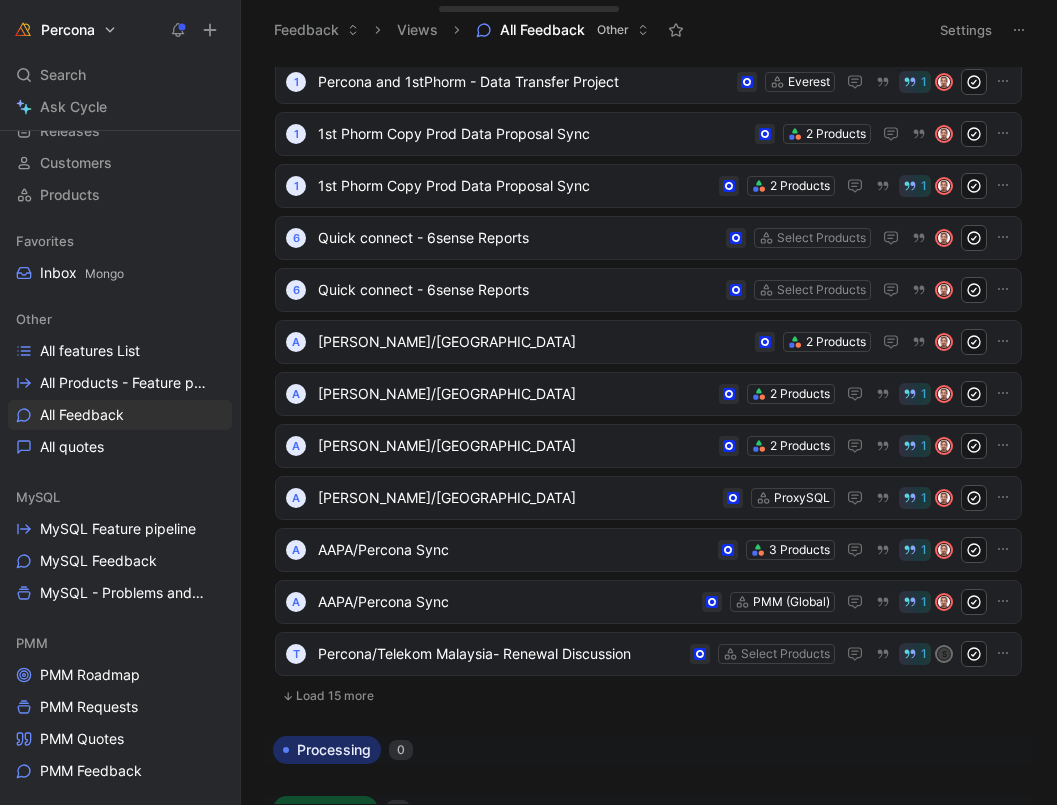 scroll, scrollTop: 143, scrollLeft: 0, axis: vertical 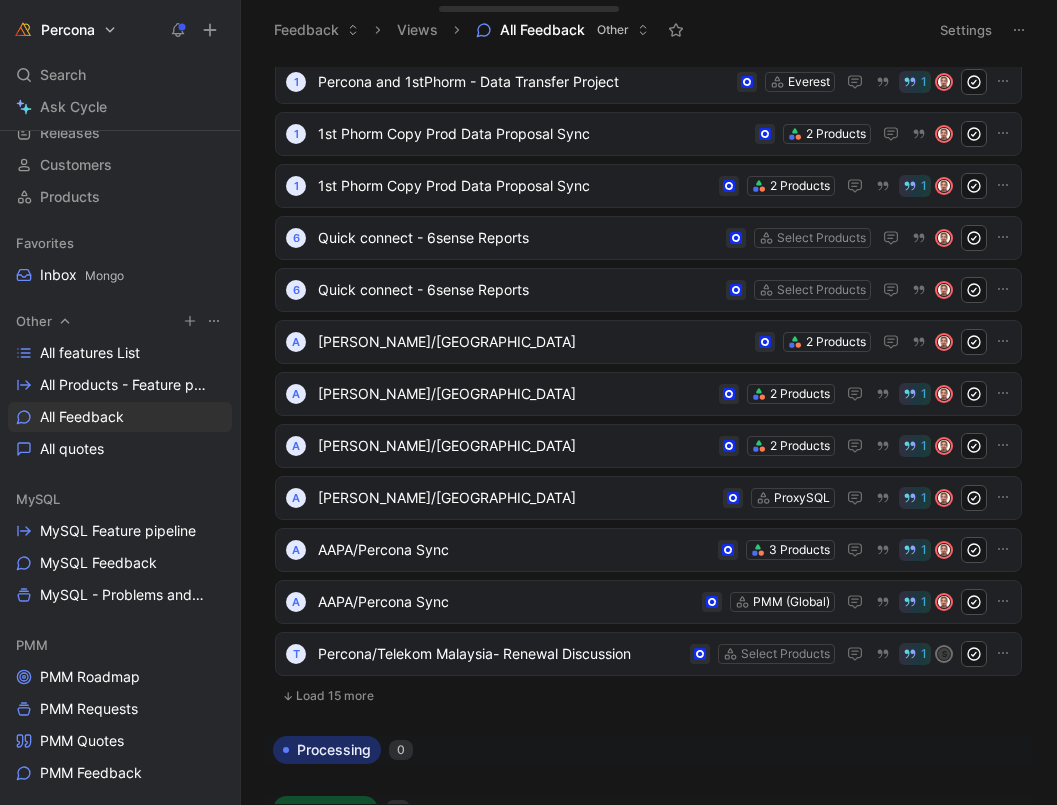 drag, startPoint x: 79, startPoint y: 270, endPoint x: 121, endPoint y: 320, distance: 65.29931 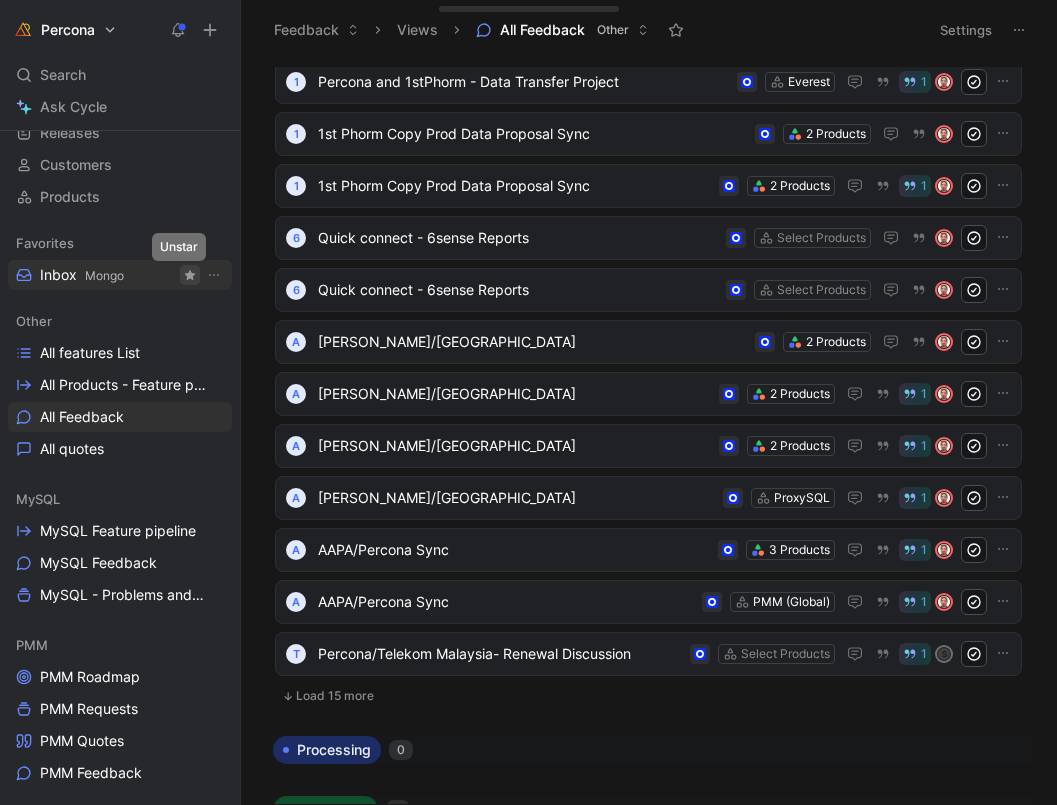 click 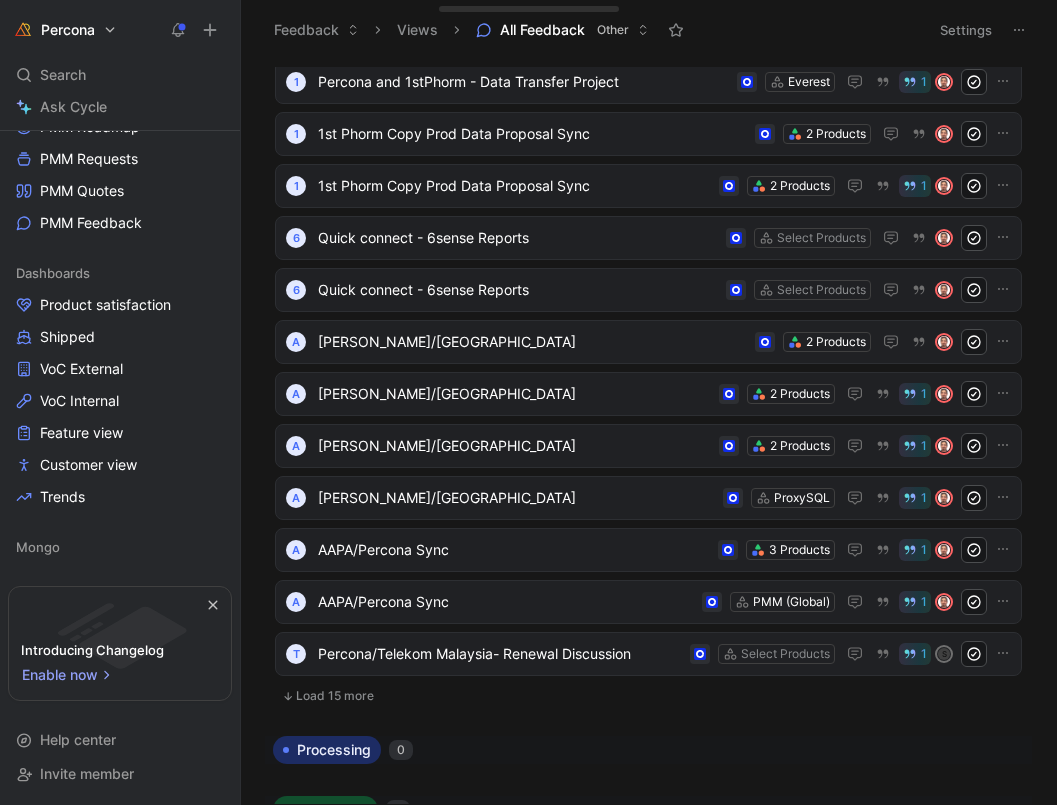 scroll, scrollTop: 615, scrollLeft: 0, axis: vertical 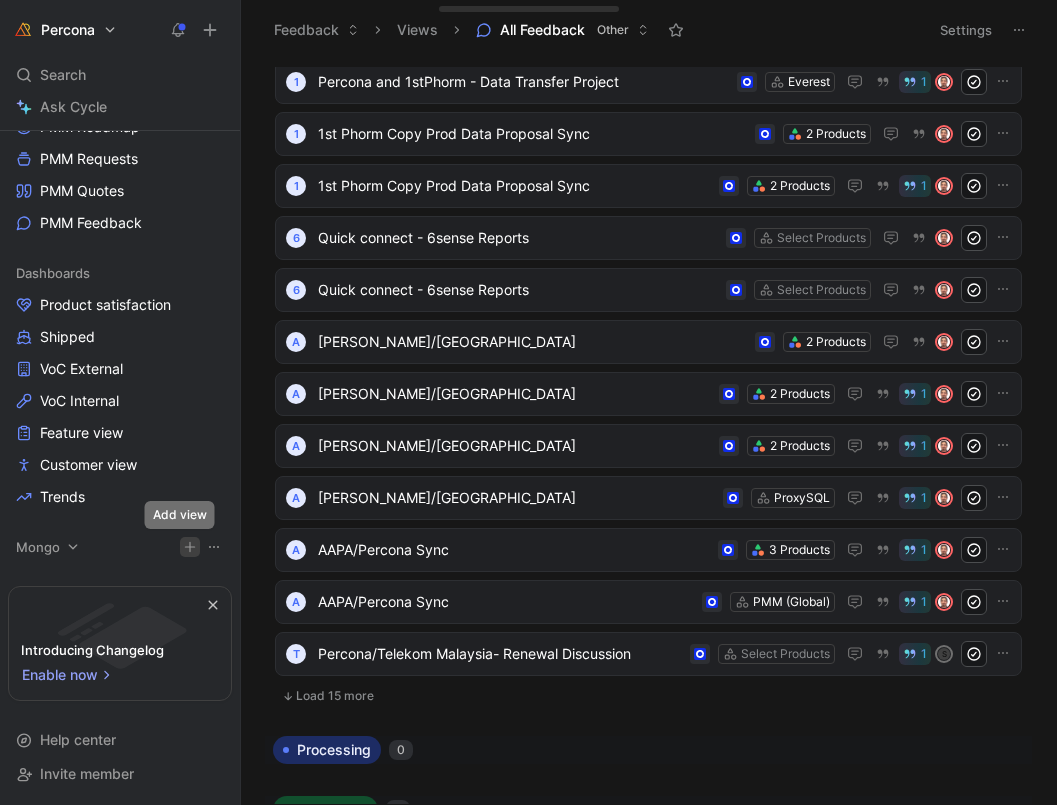 click on "Percona Search ⌘ K Ask Cycle Workspace Home G then H Feedback G then F Requests G then R Releases G then L Customers Products Other All features List All Products - Feature pipeline All Feedback All quotes MySQL MySQL Feature pipeline MySQL Feedback MySQL - Problems and Needs PMM PMM Roadmap PMM Requests PMM Quotes PMM Feedback Dashboards Product satisfaction Shipped VoC External VoC Internal Feature view Customer view Trends Mongo
To pick up a draggable item, press the space bar.
While dragging, use the arrow keys to move the item.
Press space again to drop the item in its new position, or press escape to cancel.
Introducing Changelog Enable now Help center Invite member Feedback Views All Feedback Other Settings To process 15+ 1 Percona and 1stphorm Checkpoint  2 Products 1 1 Percona and 1stPhorm - Data Transfer Project  Orchestrator 1 1 Percona and 1stPhorm - Data Transfer Project  PS/PXC/PXB 1 1 Percona and 1stPhorm - Data Transfer Project  Everest 1 1 2 Products 1 1 6 6" at bounding box center (528, 402) 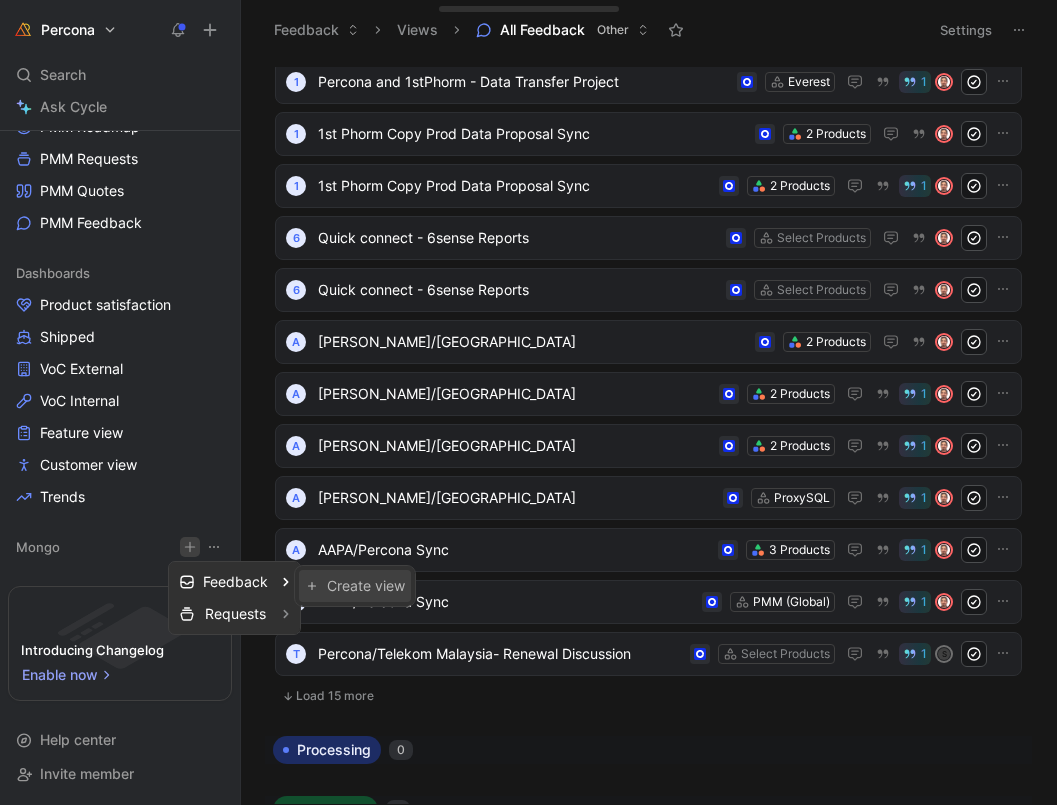 click on "Create view" at bounding box center (355, 586) 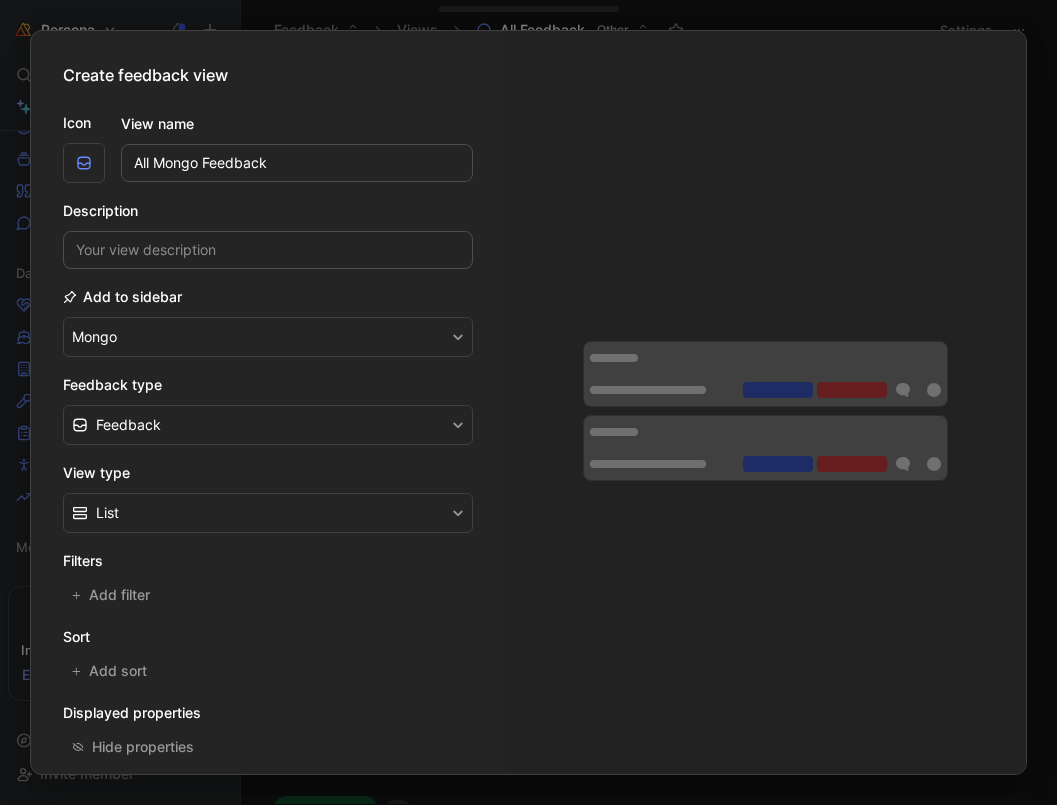 type on "All Mongo Feedback" 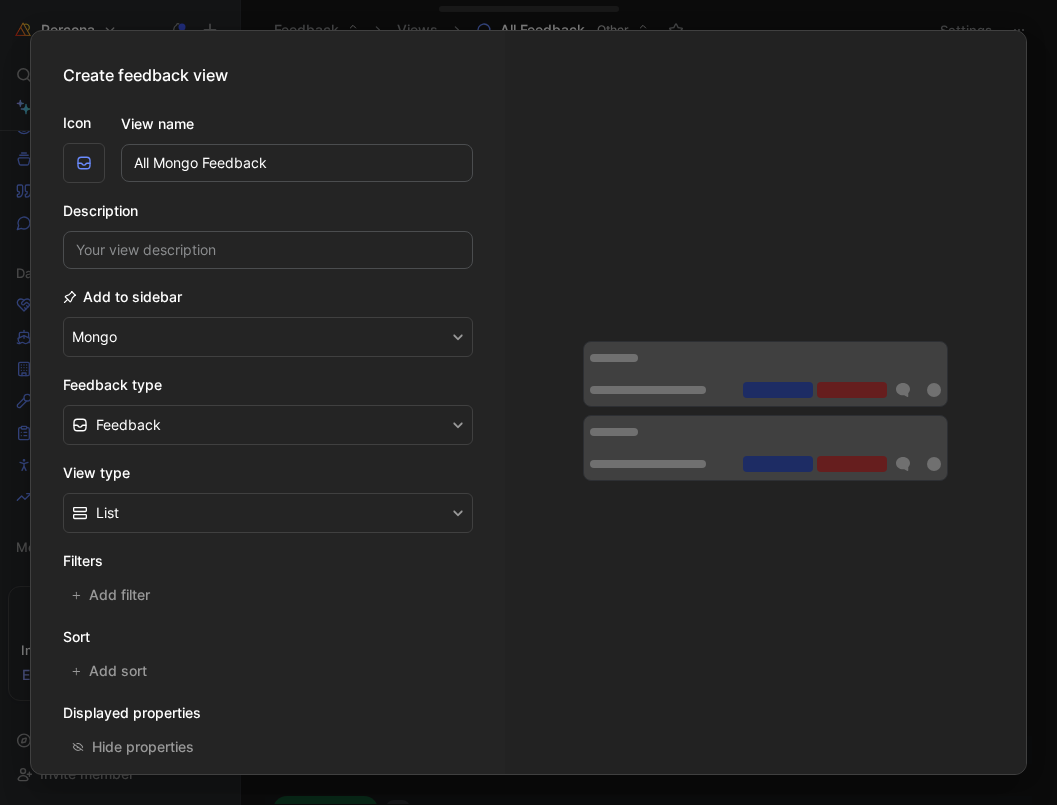 click on "Mongo" at bounding box center [268, 337] 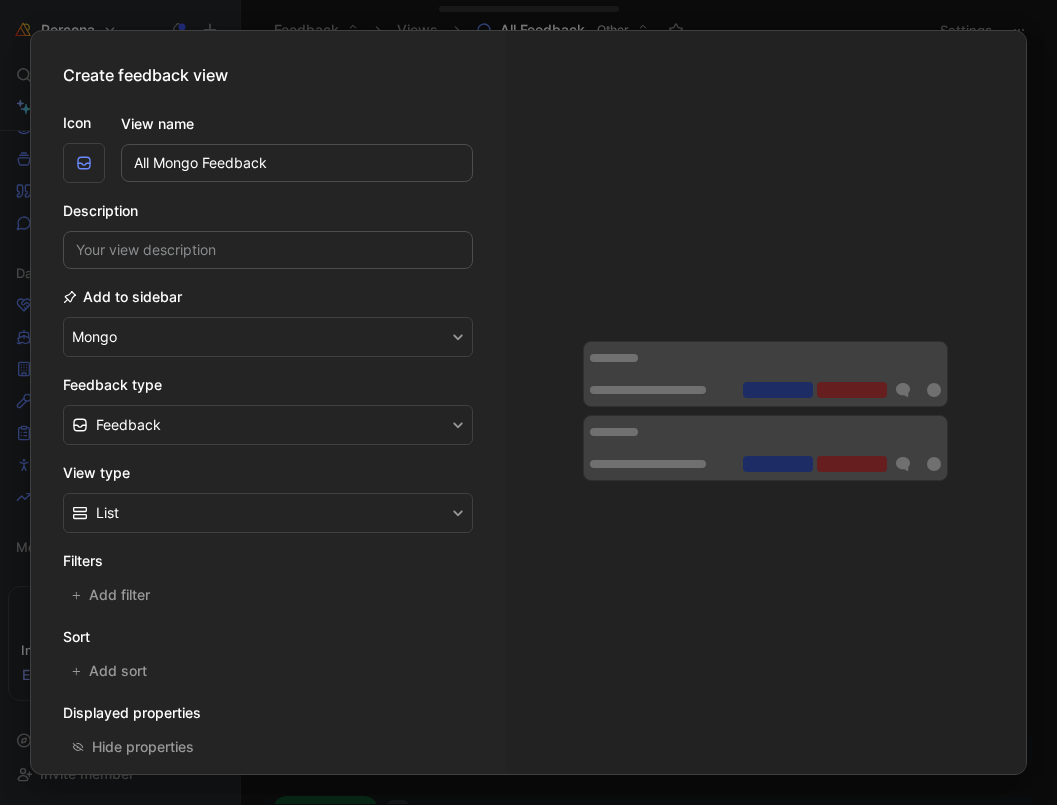 click on "Feedback" at bounding box center [268, 425] 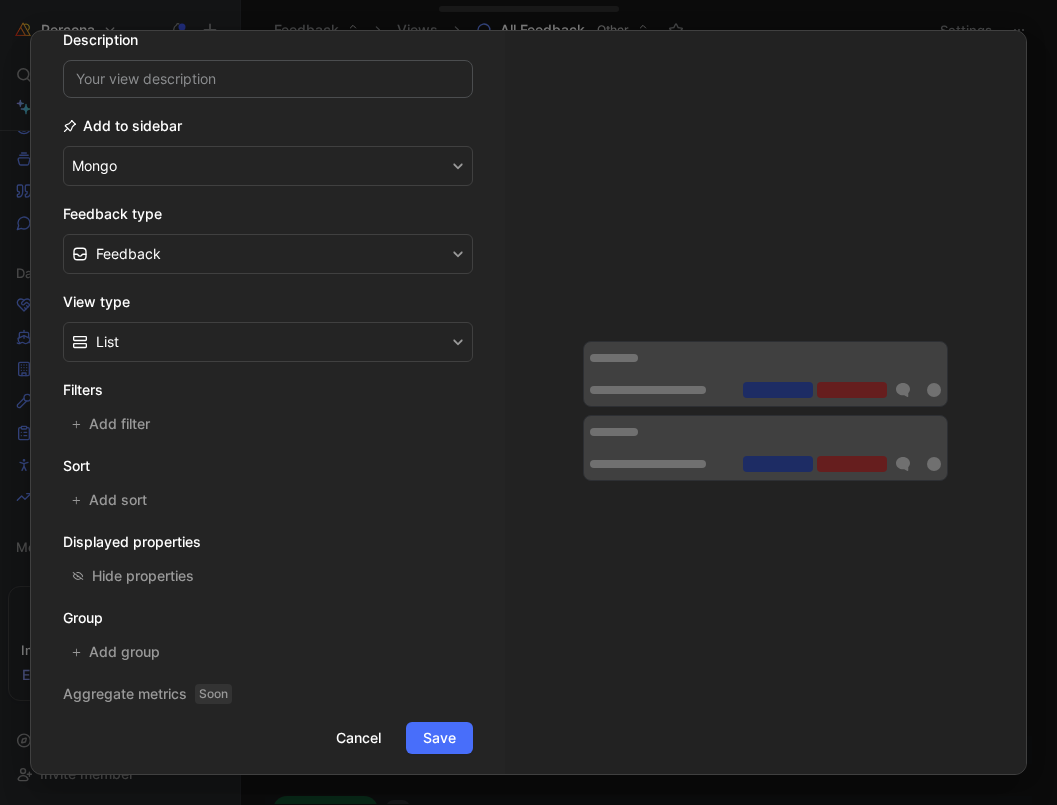 scroll, scrollTop: 177, scrollLeft: 0, axis: vertical 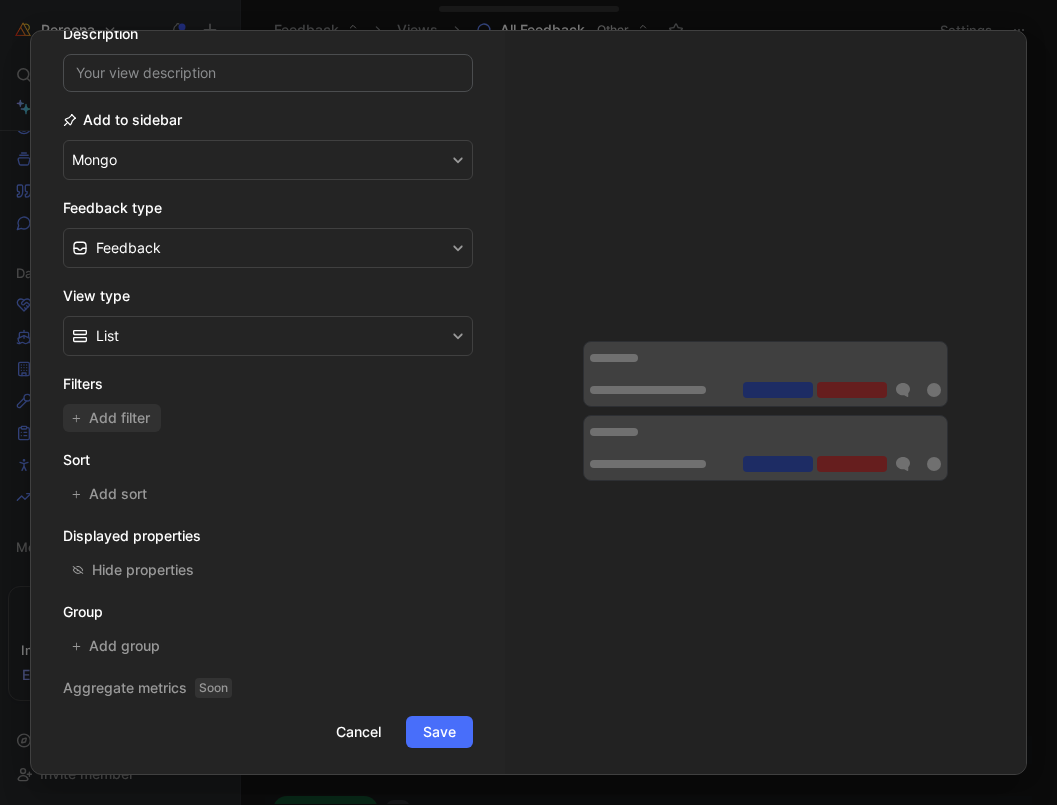 click on "Add filter" at bounding box center [120, 418] 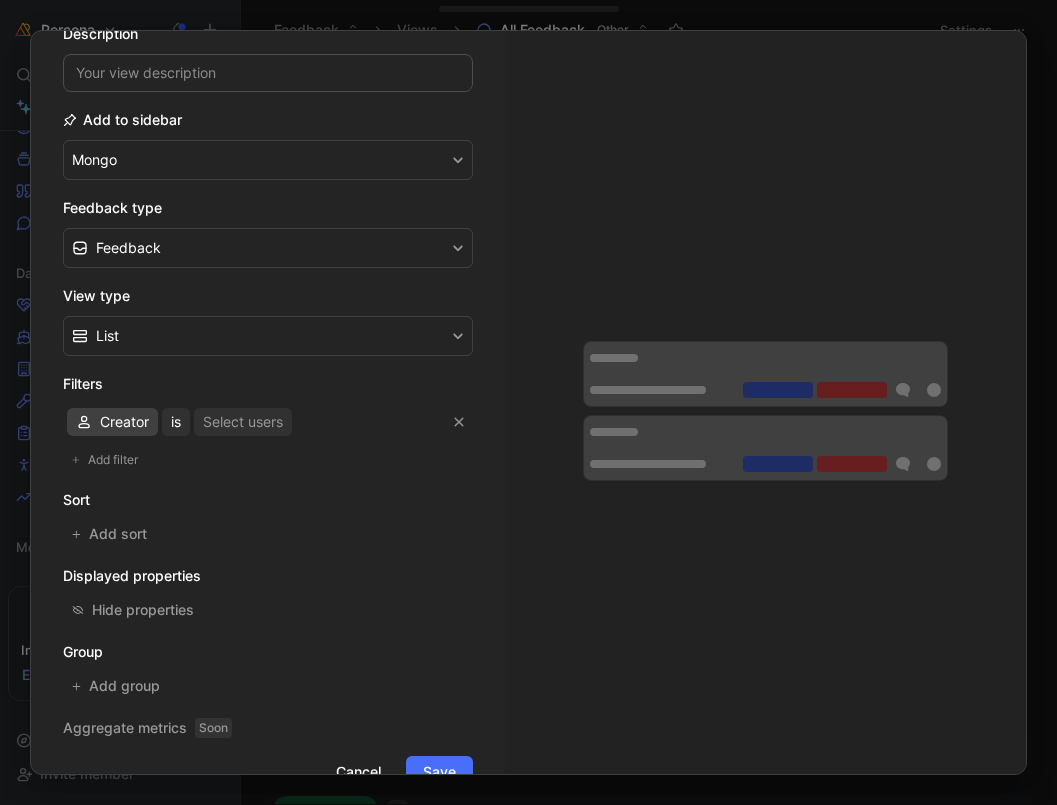 click on "Creator" at bounding box center (124, 422) 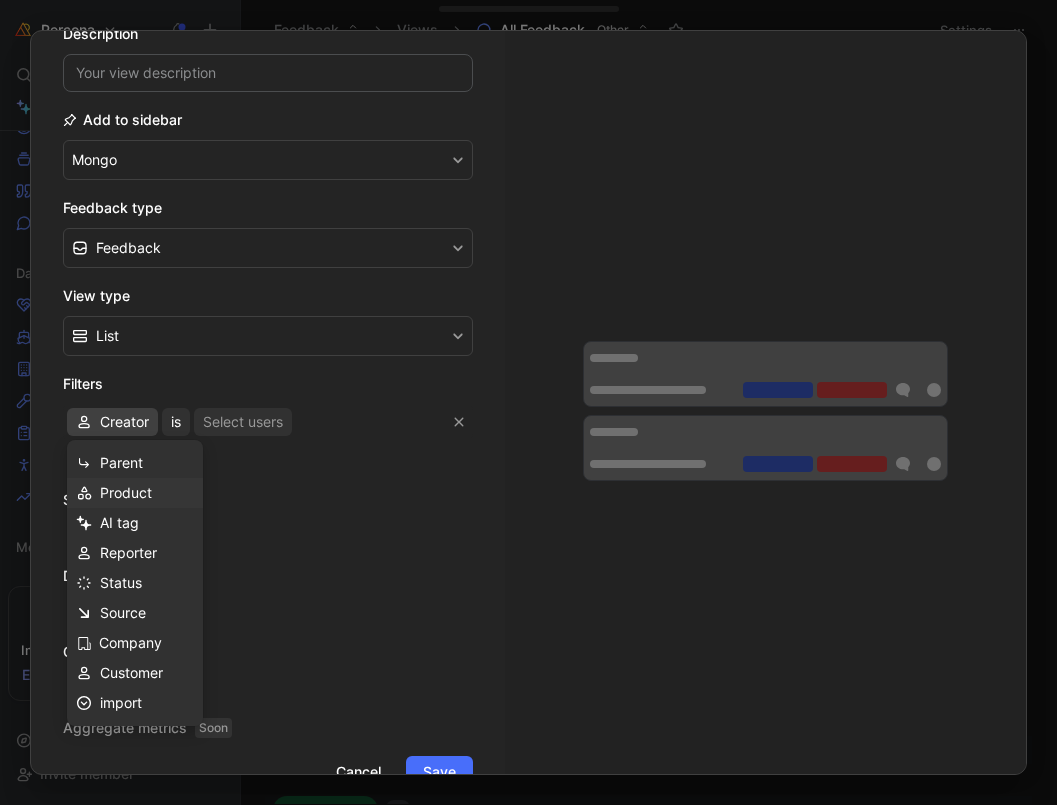 click on "Product" at bounding box center (147, 493) 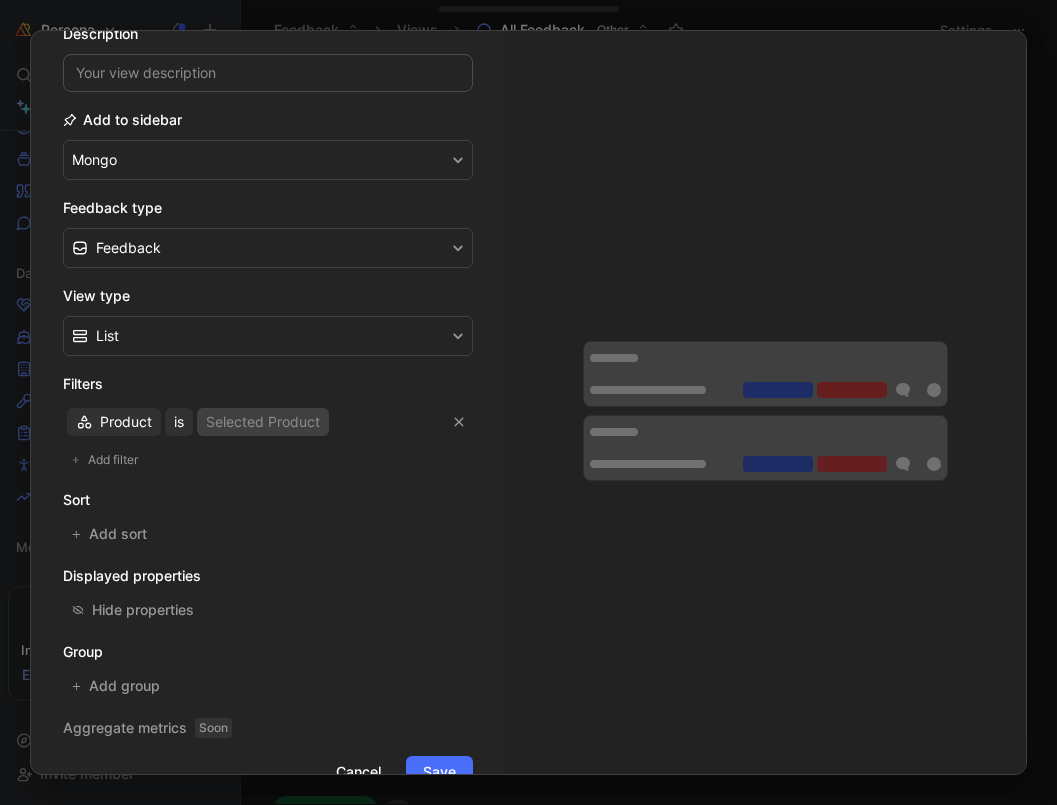 click on "Selected Product" at bounding box center (263, 422) 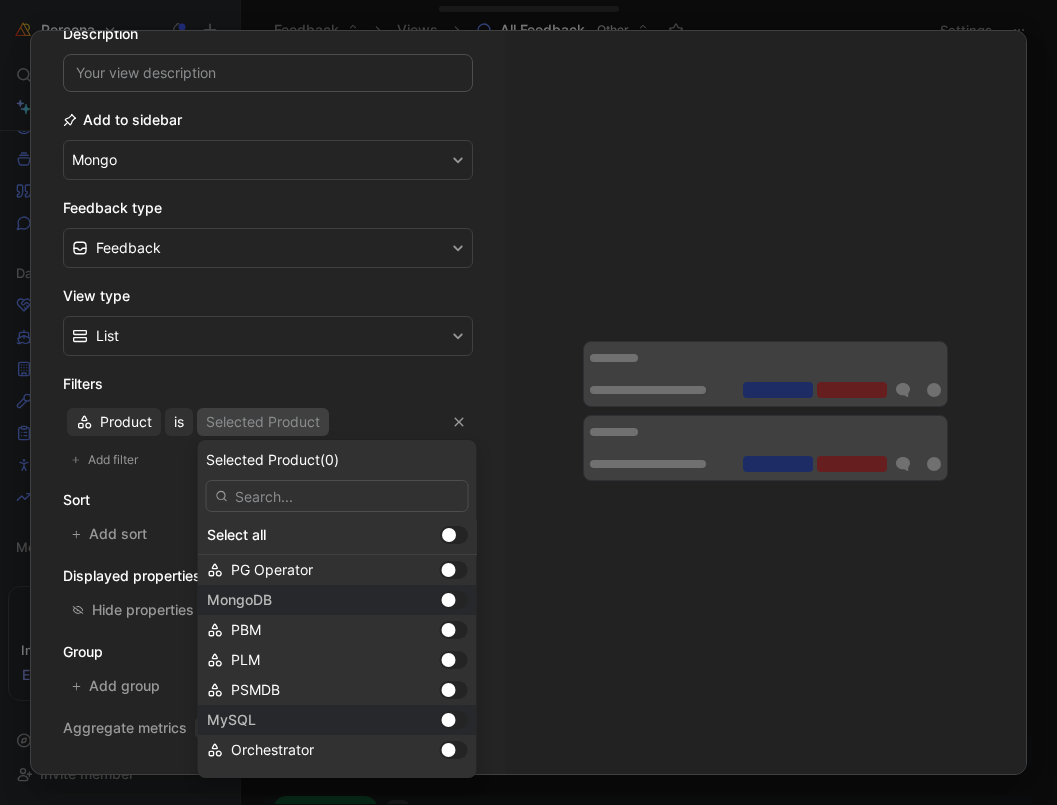scroll, scrollTop: 129, scrollLeft: 0, axis: vertical 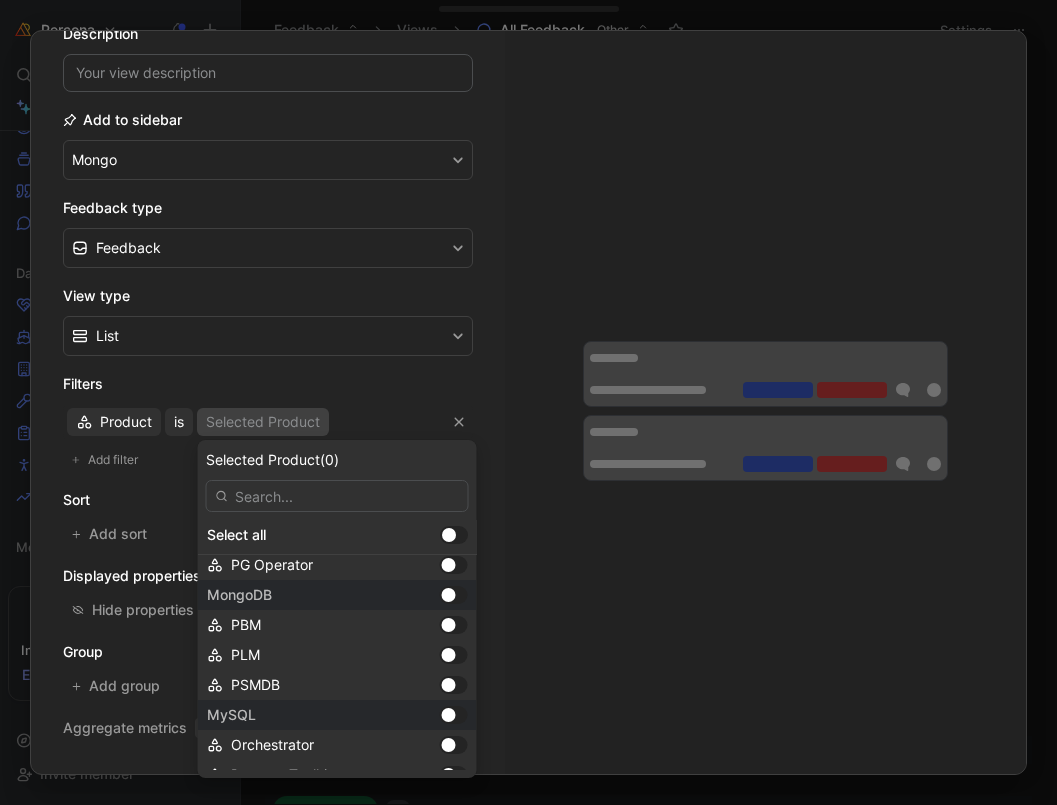 click at bounding box center [454, 595] 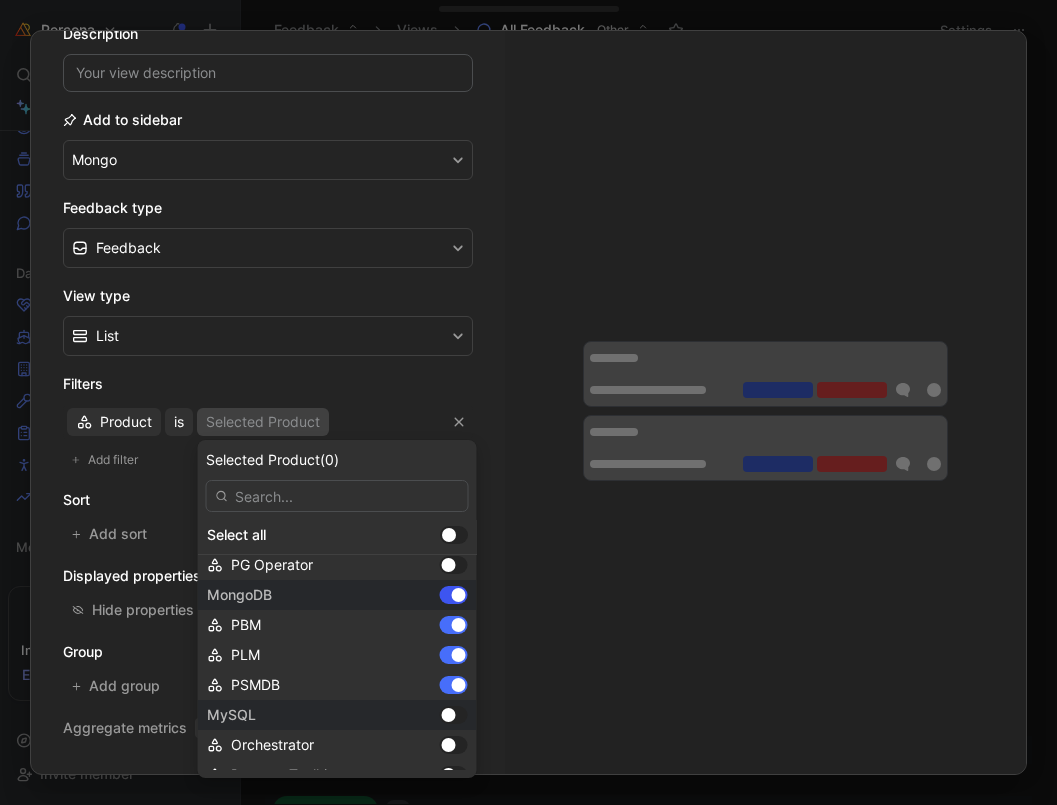 click at bounding box center [459, 595] 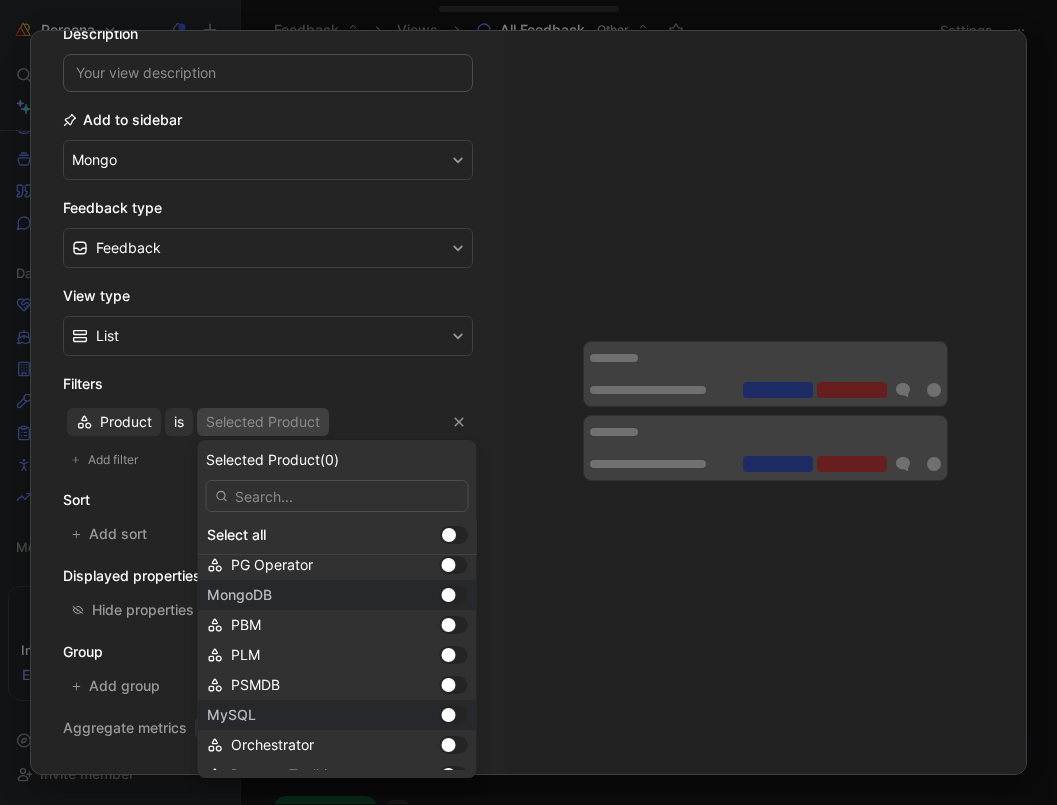 click at bounding box center (449, 595) 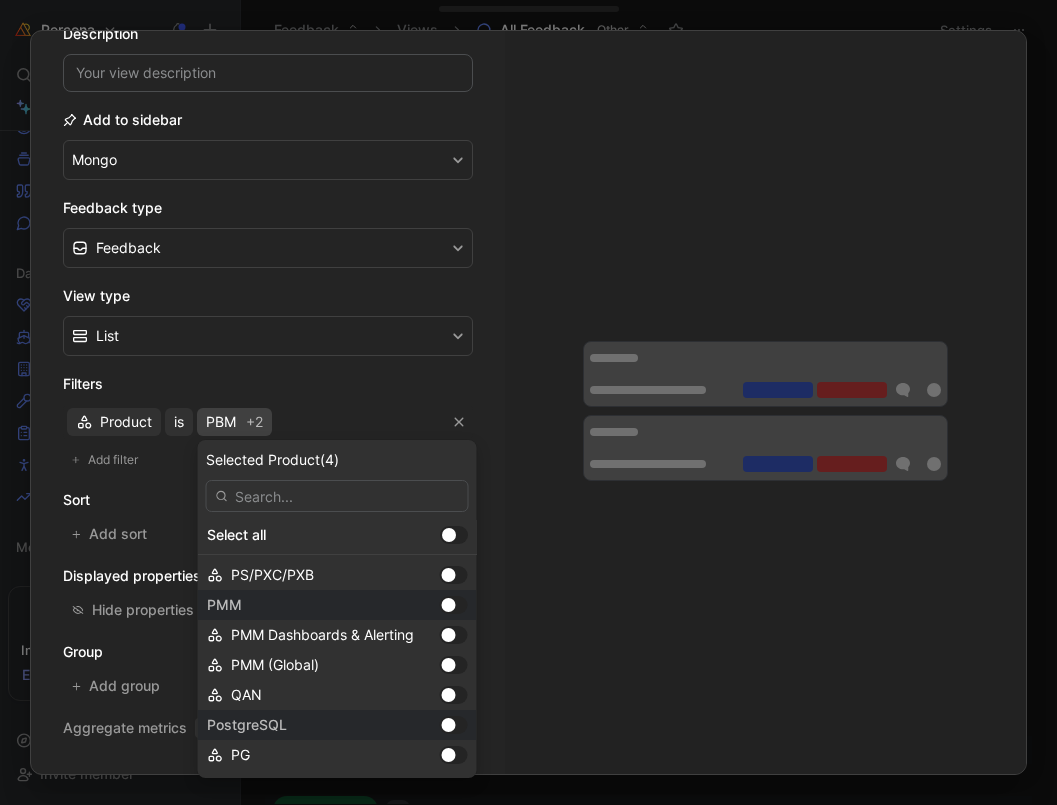 scroll, scrollTop: 389, scrollLeft: 0, axis: vertical 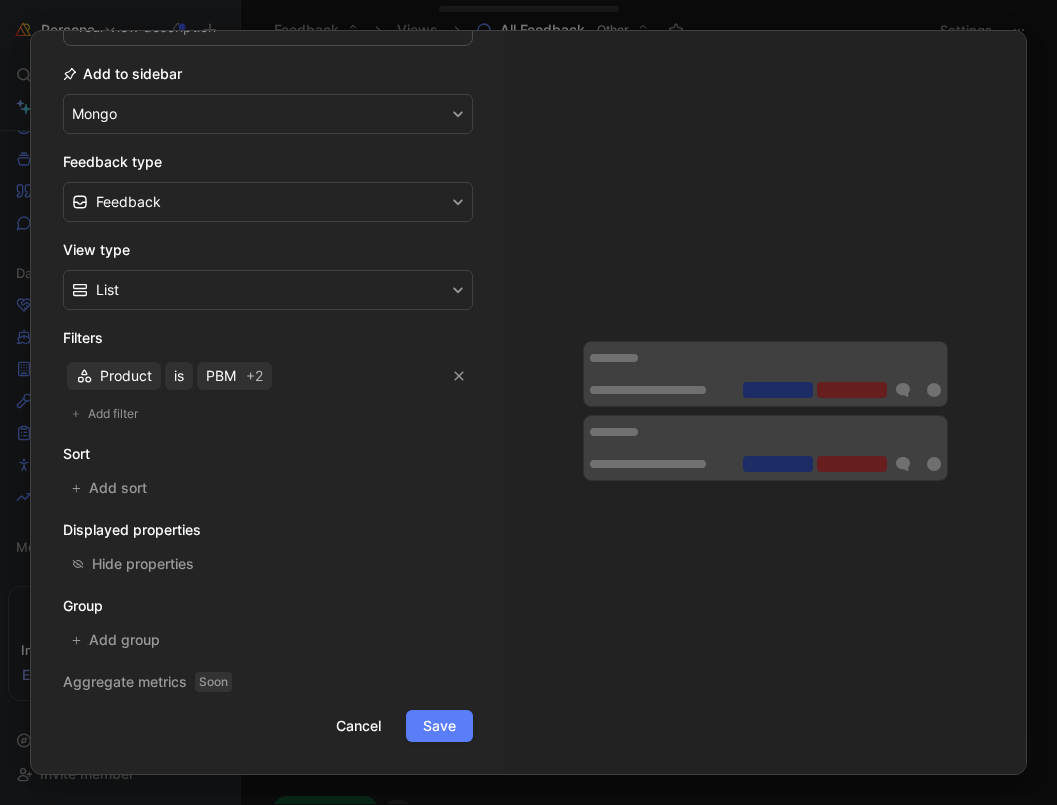 click on "Save" at bounding box center [439, 726] 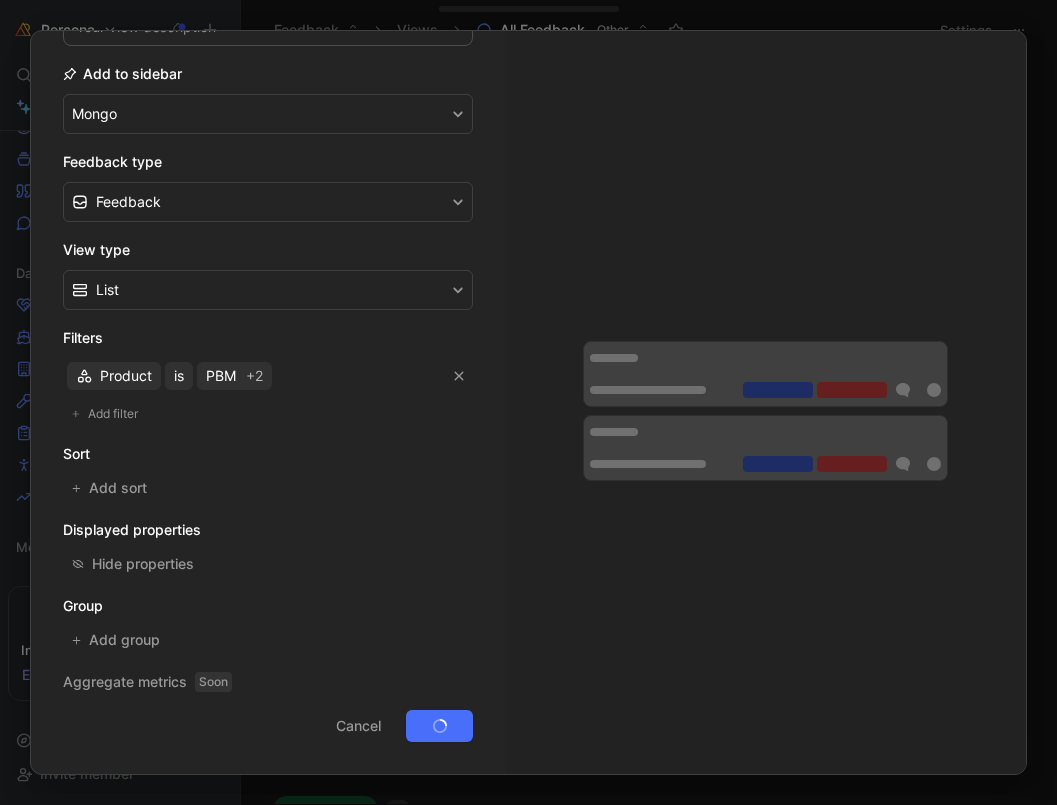 scroll, scrollTop: 81, scrollLeft: 0, axis: vertical 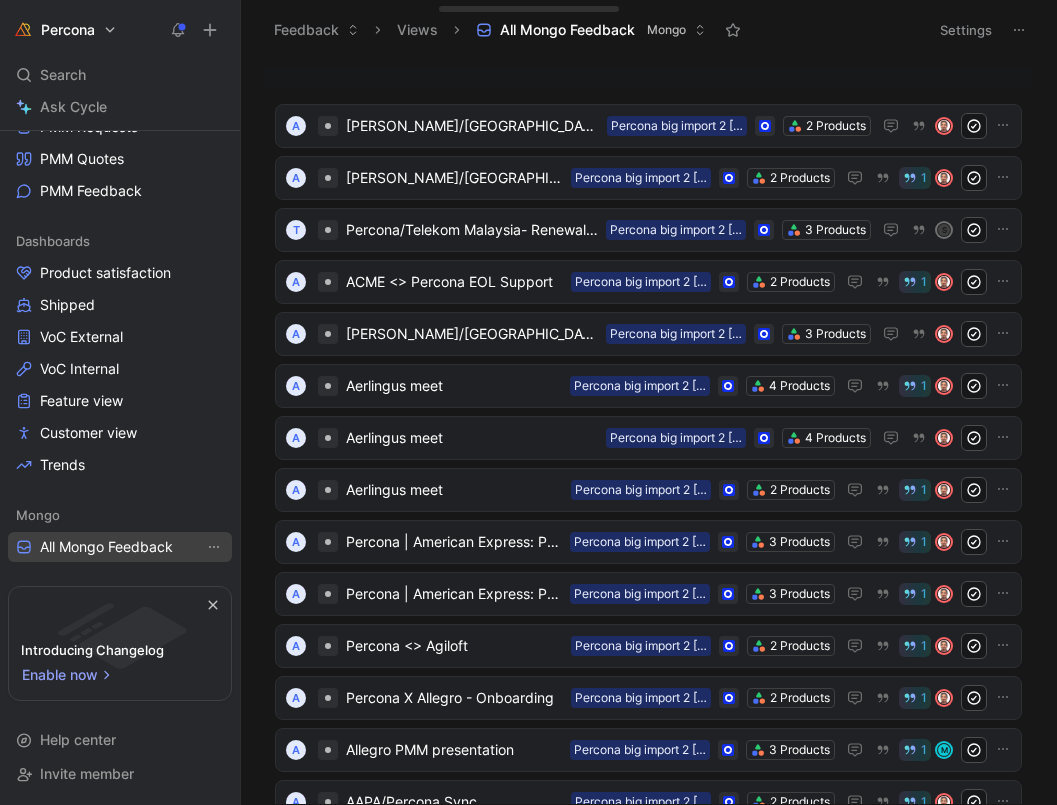 click 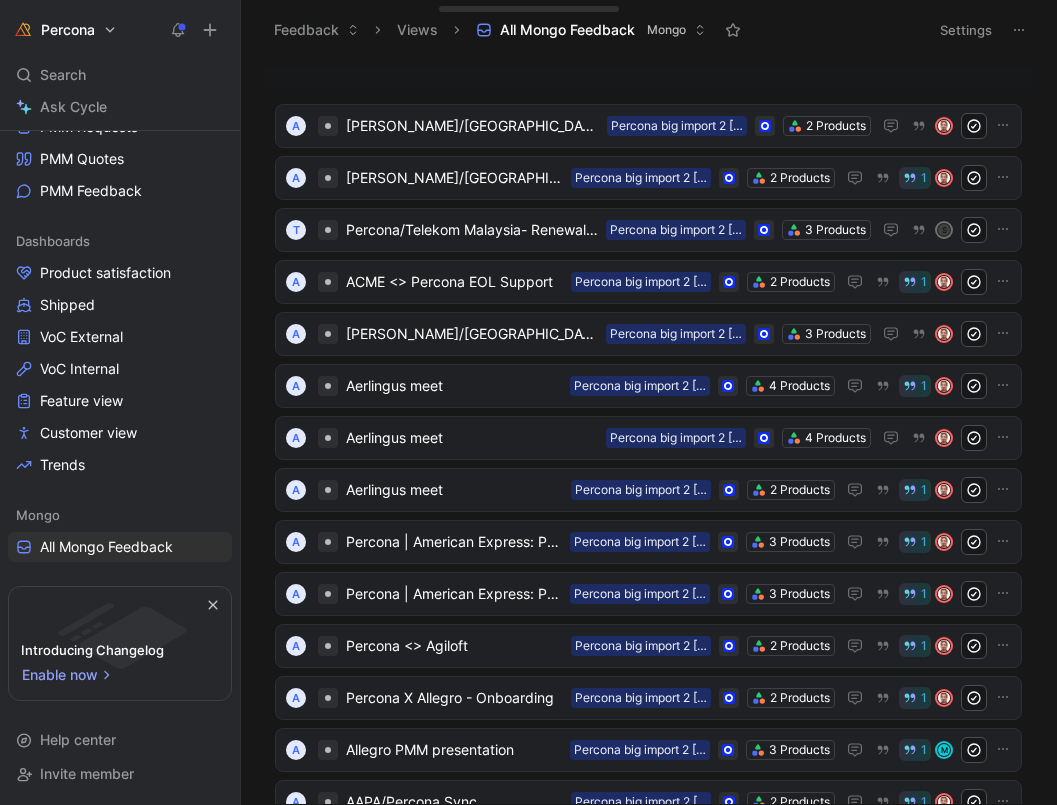 click on "All Mongo Feedback" at bounding box center [567, 30] 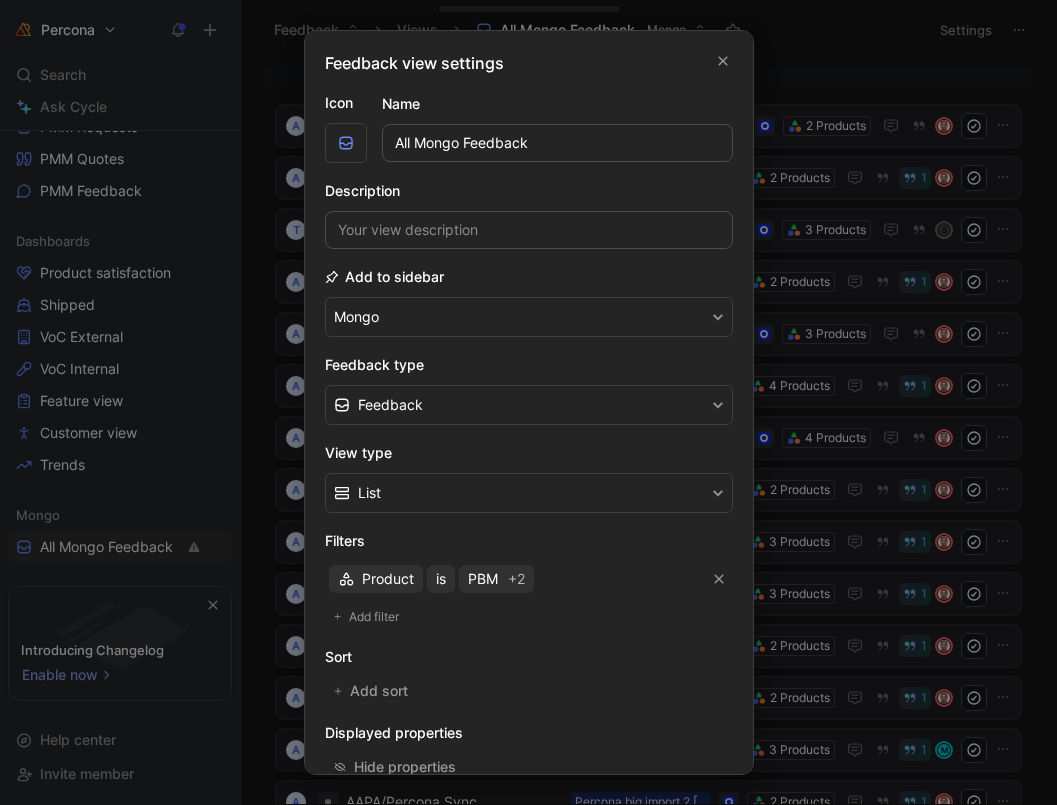 click on "All Mongo Feedback" at bounding box center [557, 143] 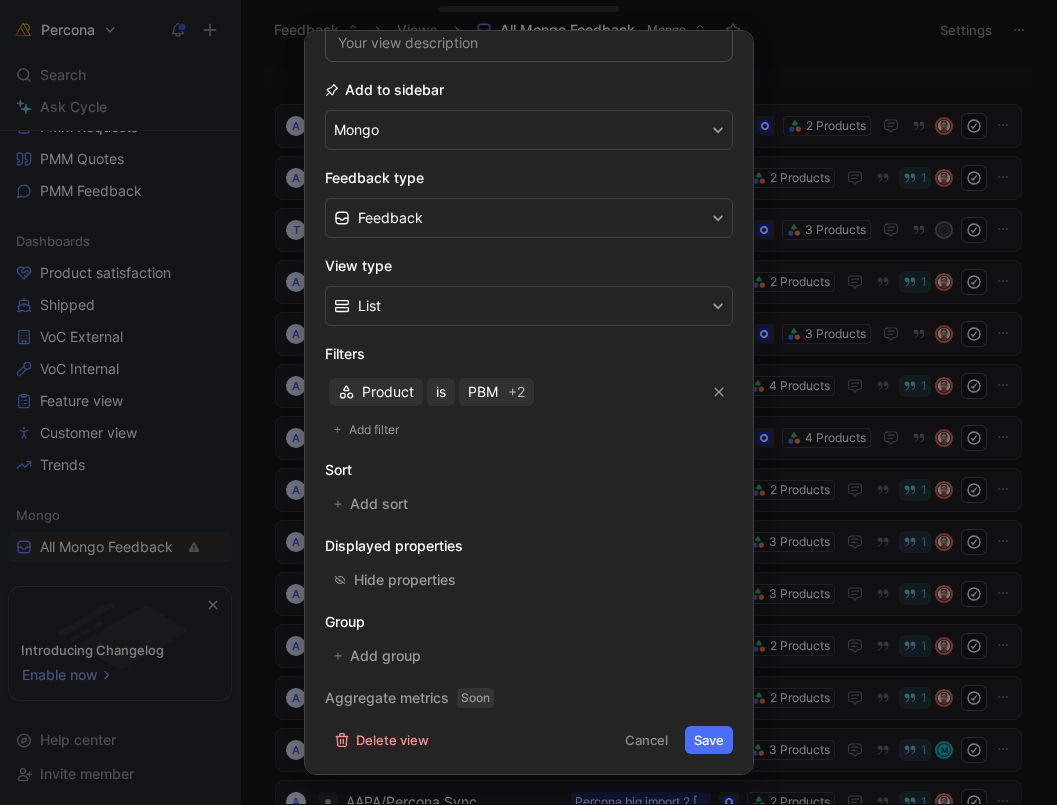 type on "Mongo Feedback" 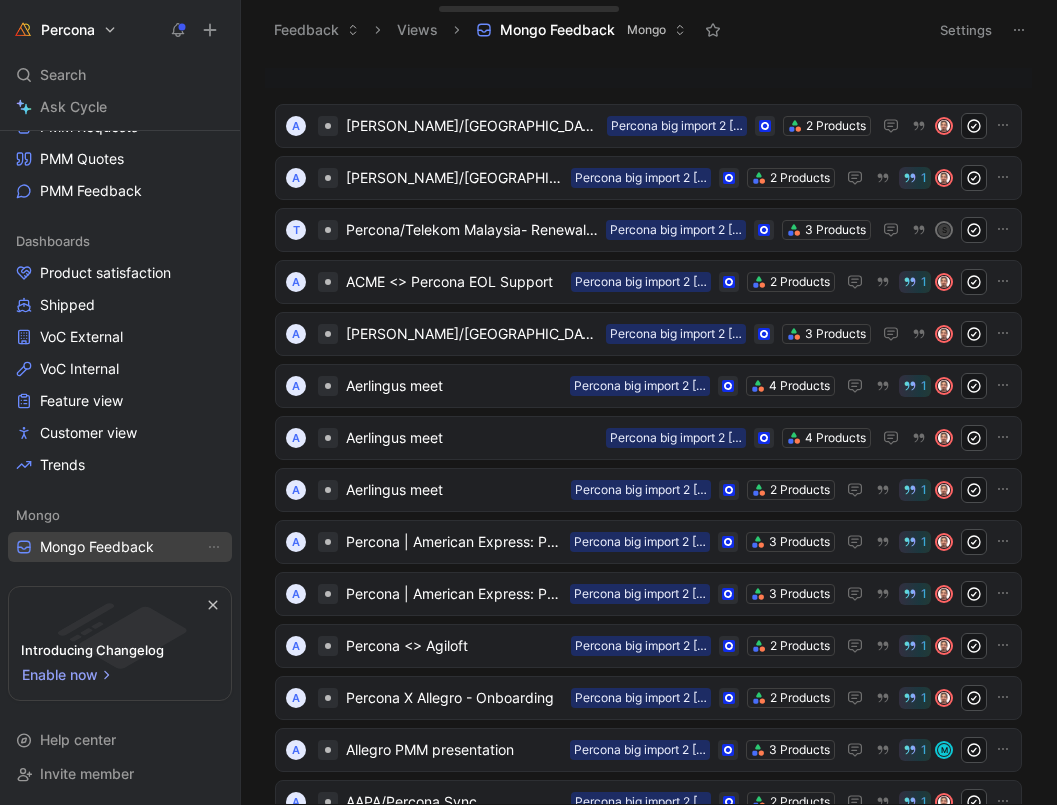 click on "Mongo Feedback" at bounding box center (97, 547) 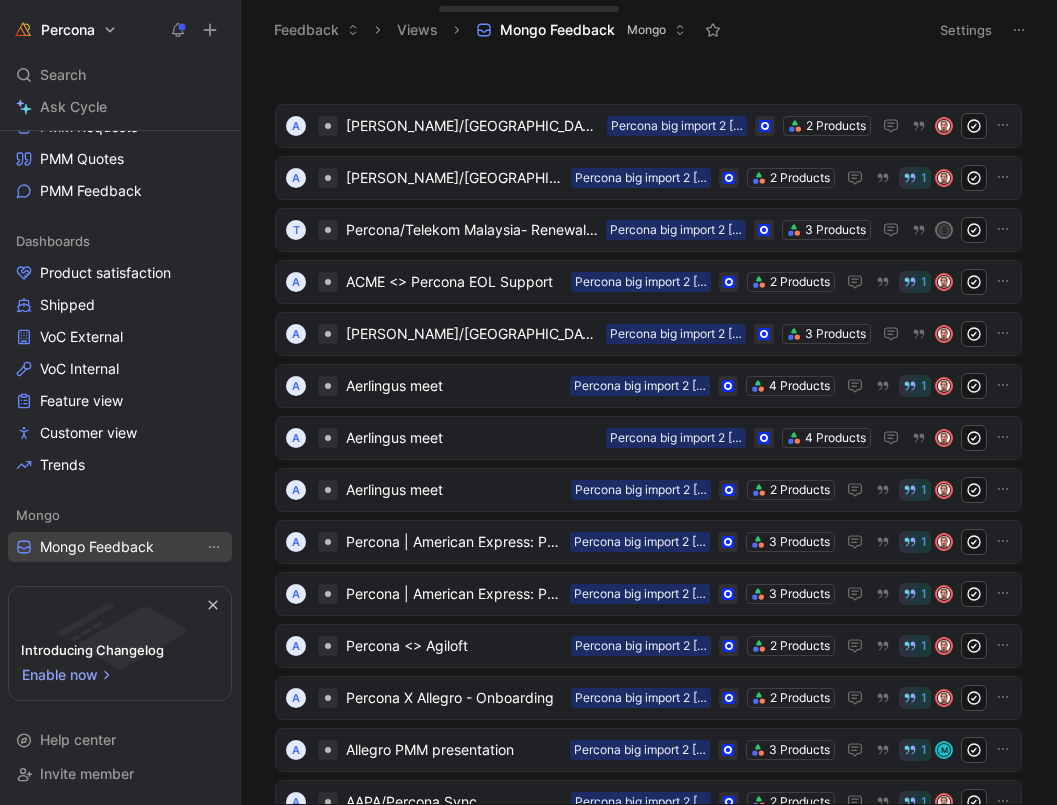 click 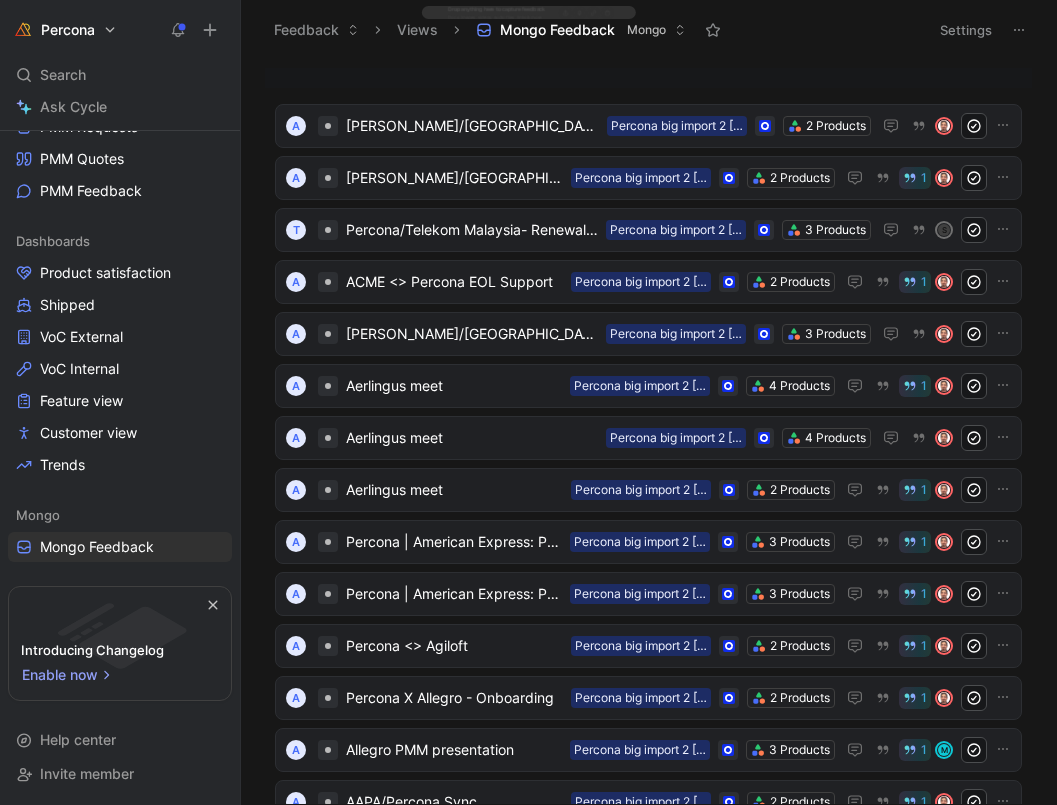 click on "Mongo Feedback" at bounding box center (557, 30) 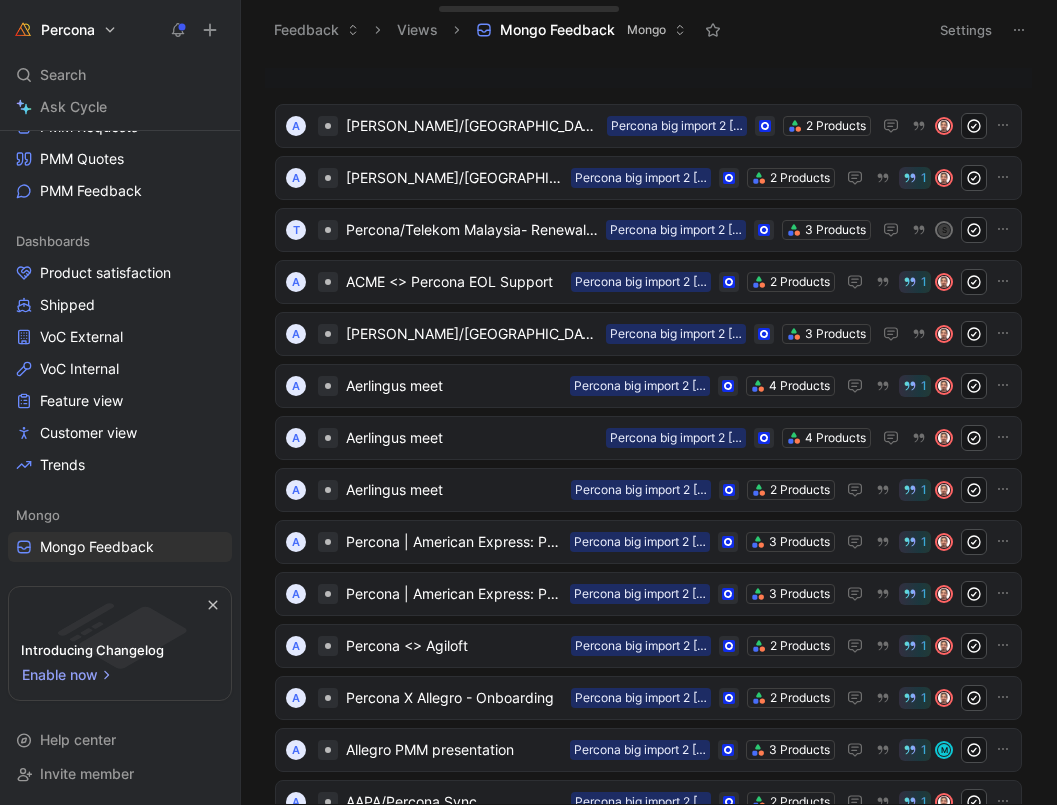 click on "Settings" at bounding box center (966, 30) 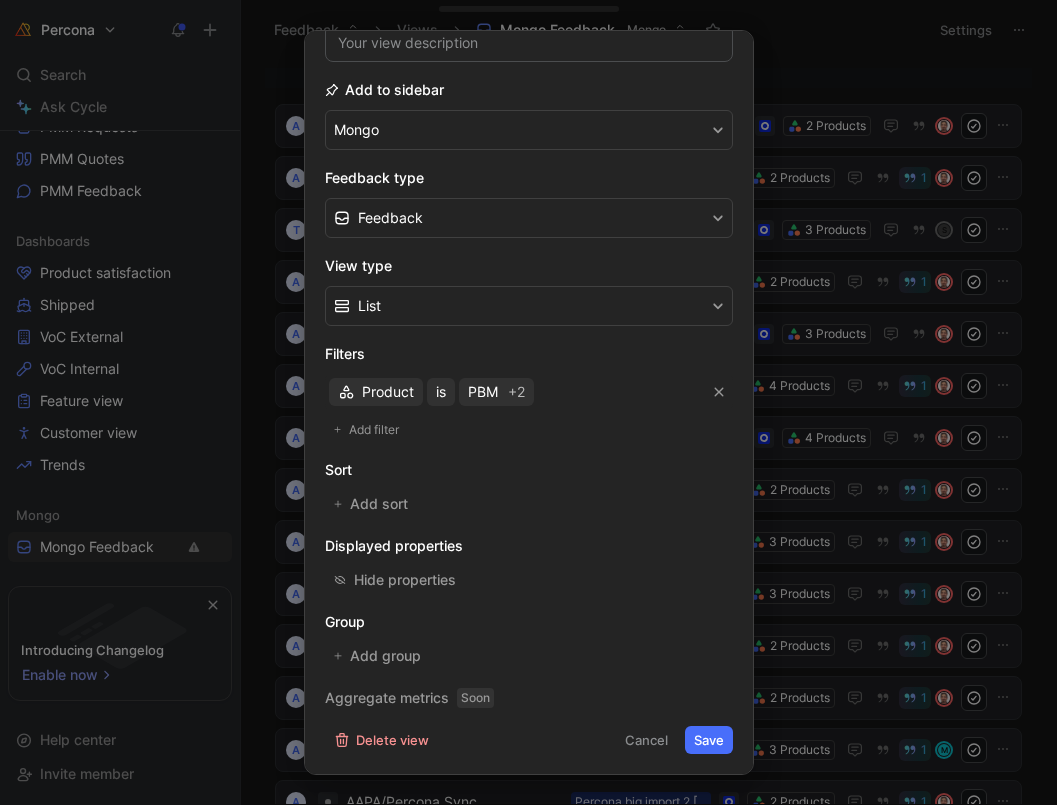 scroll, scrollTop: 187, scrollLeft: 0, axis: vertical 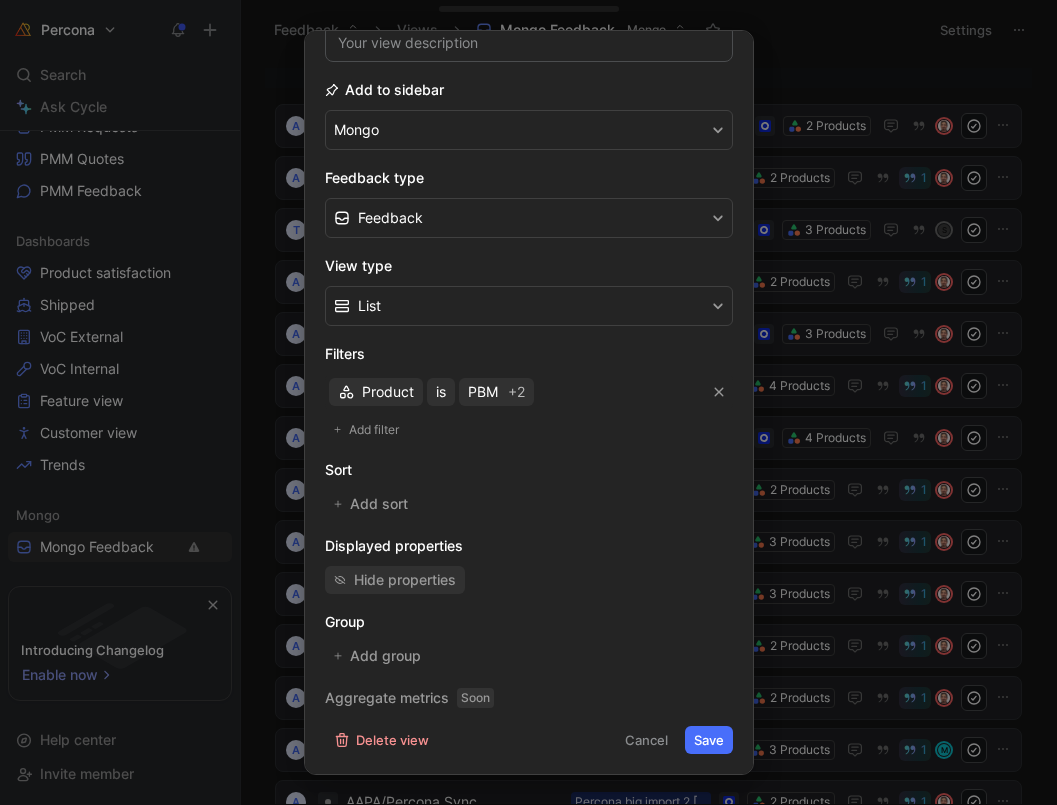 click on "Hide properties" at bounding box center [405, 580] 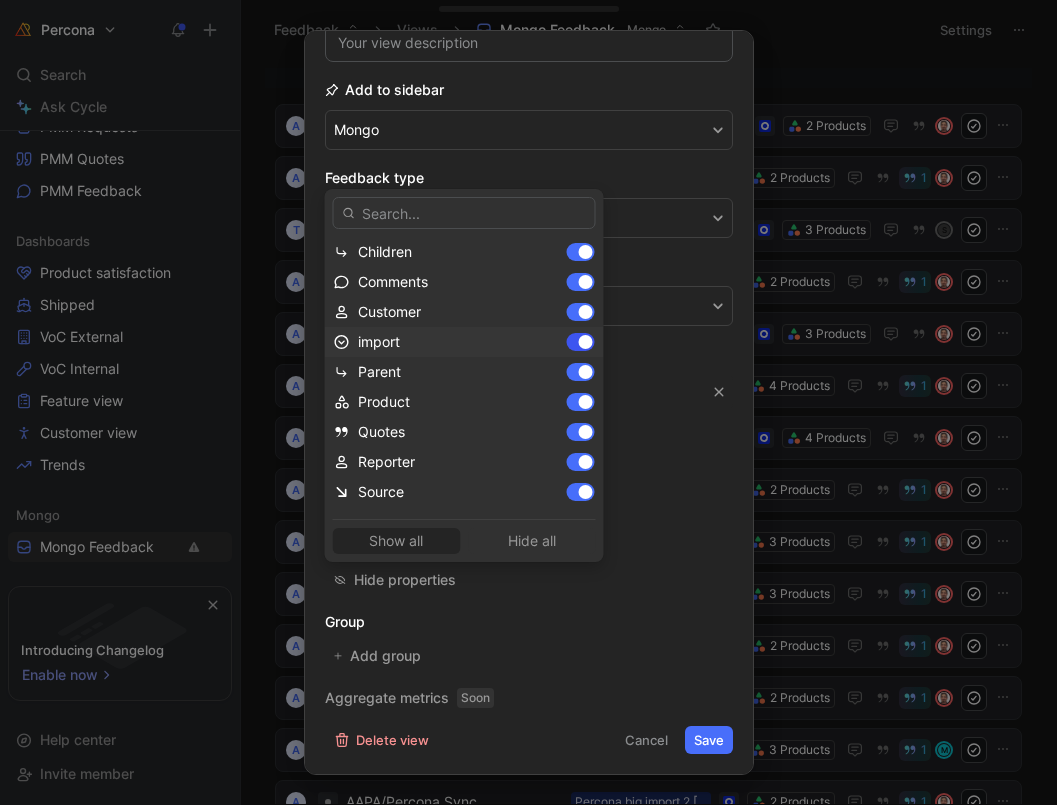 click at bounding box center (581, 342) 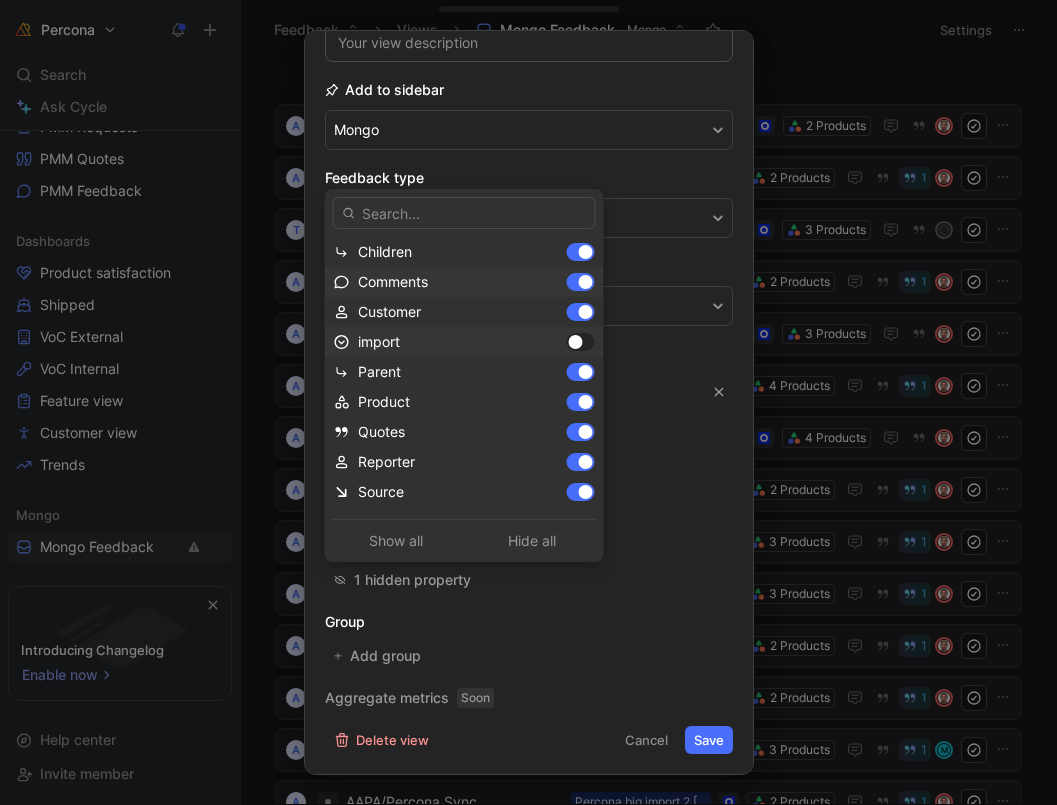 click at bounding box center [576, 342] 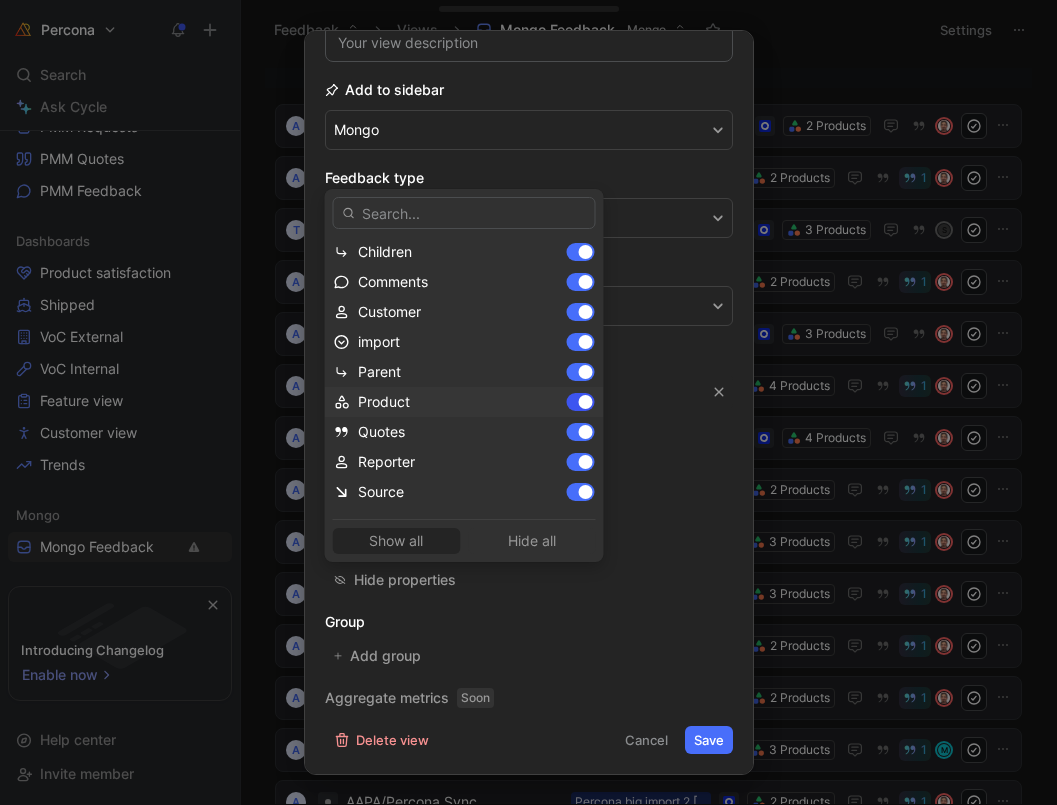 click at bounding box center (581, 402) 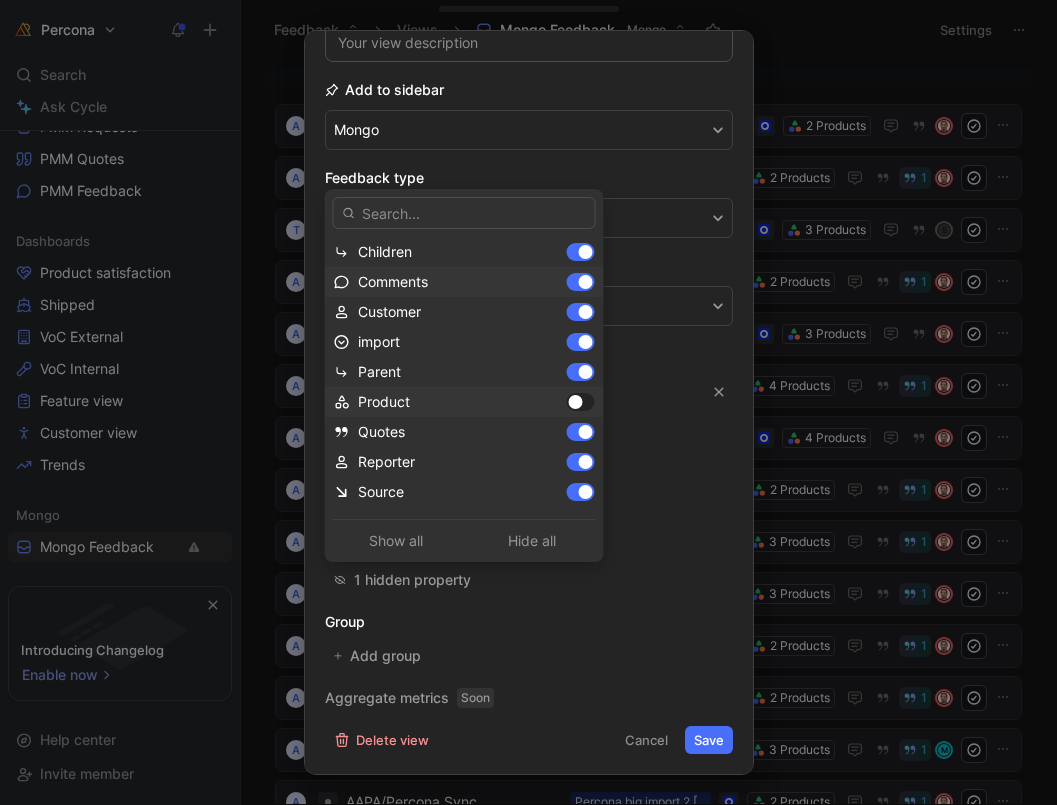 click at bounding box center (576, 402) 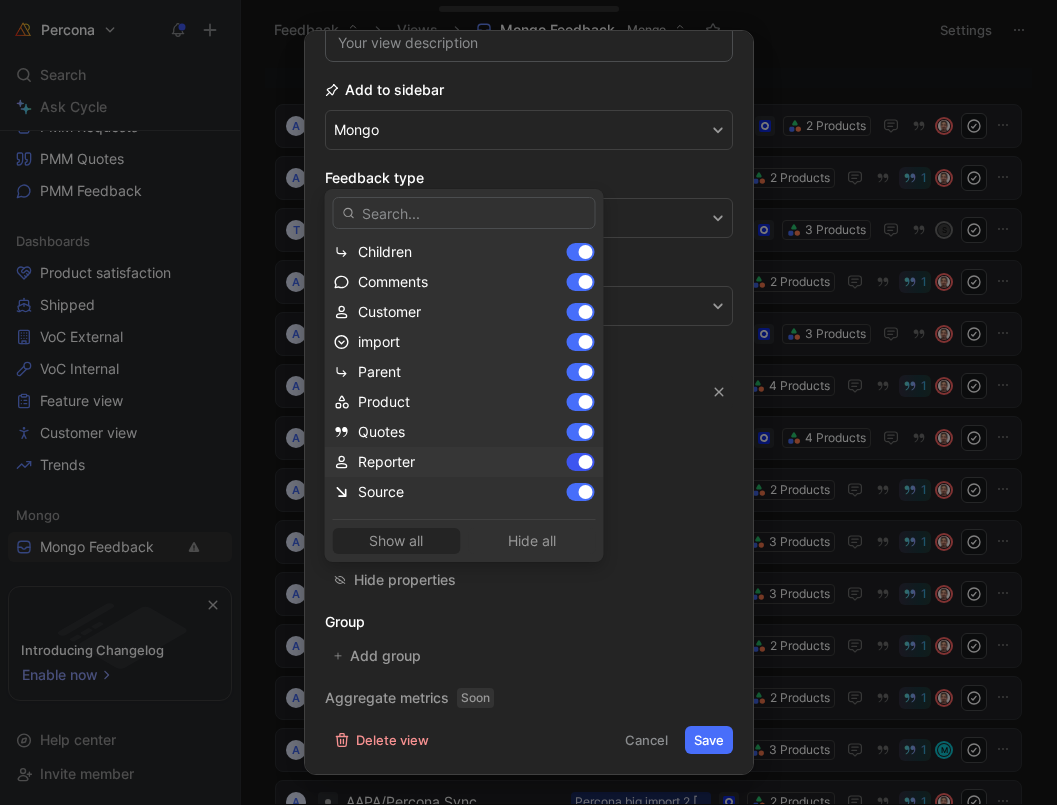 click at bounding box center (581, 462) 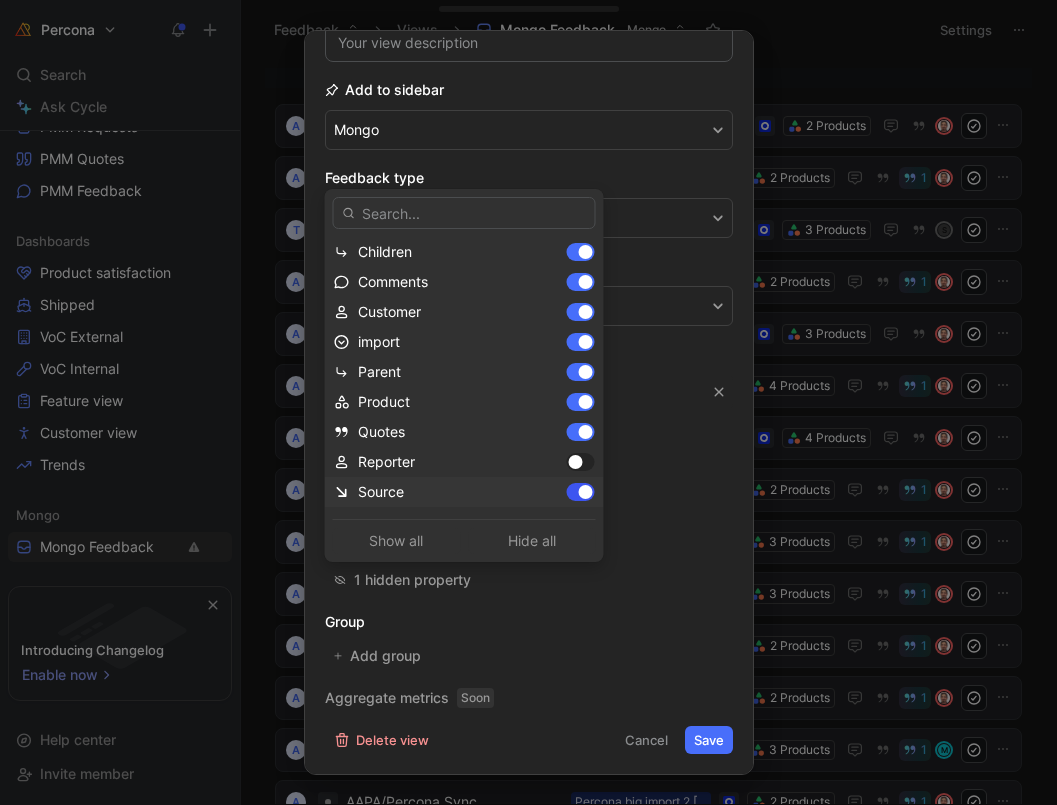 click at bounding box center (586, 492) 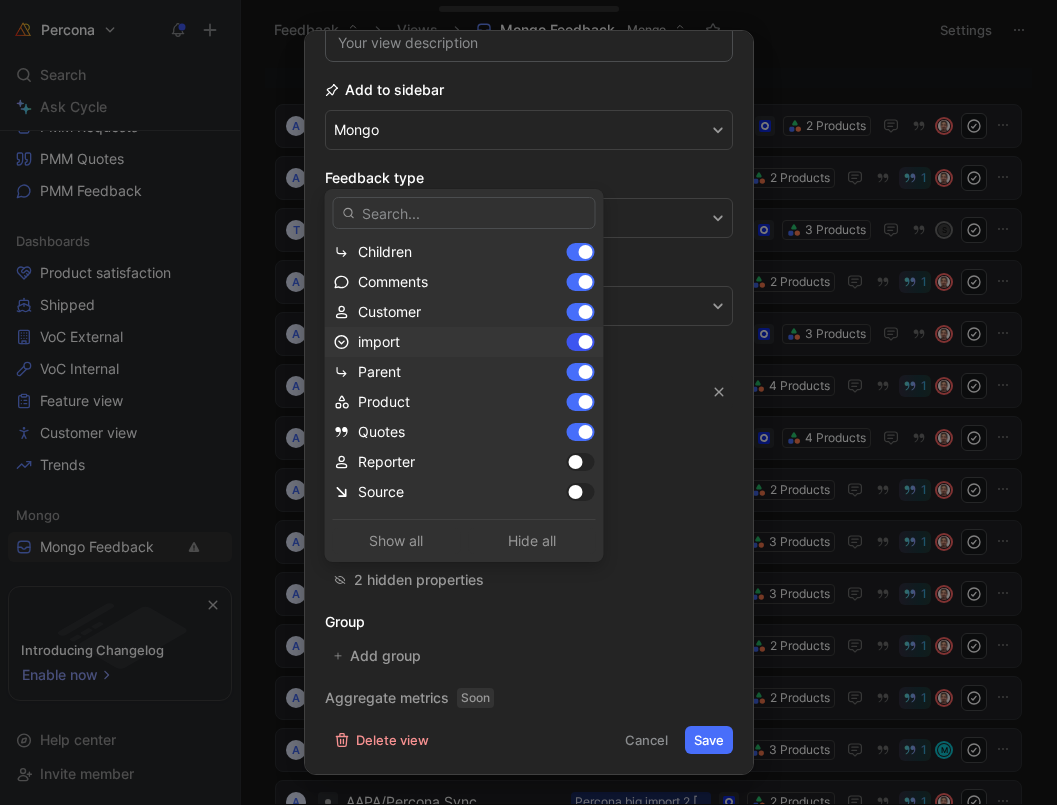 click at bounding box center (586, 342) 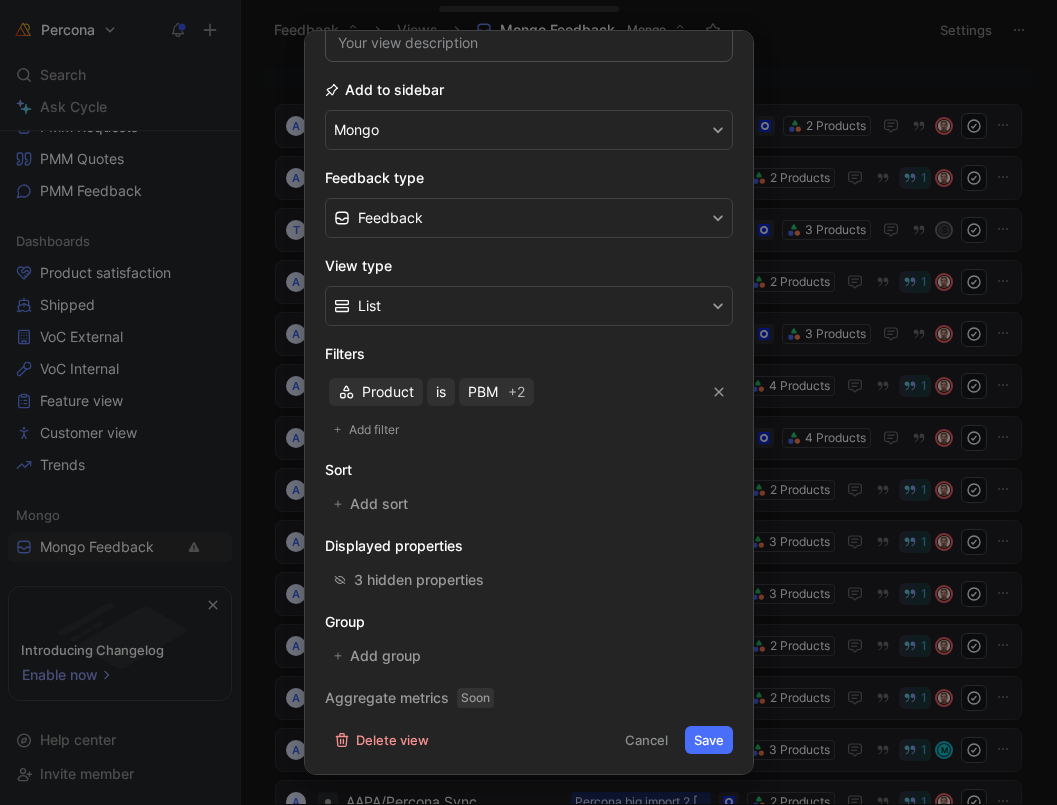 click on "Save" at bounding box center (709, 740) 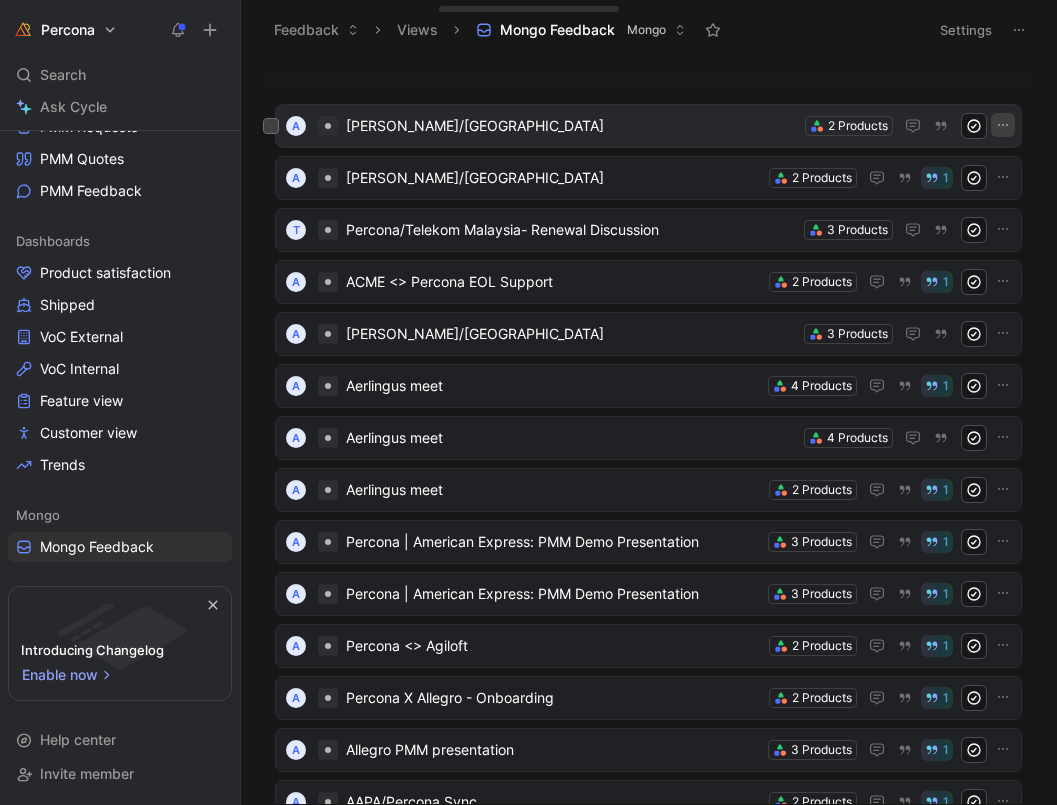 click 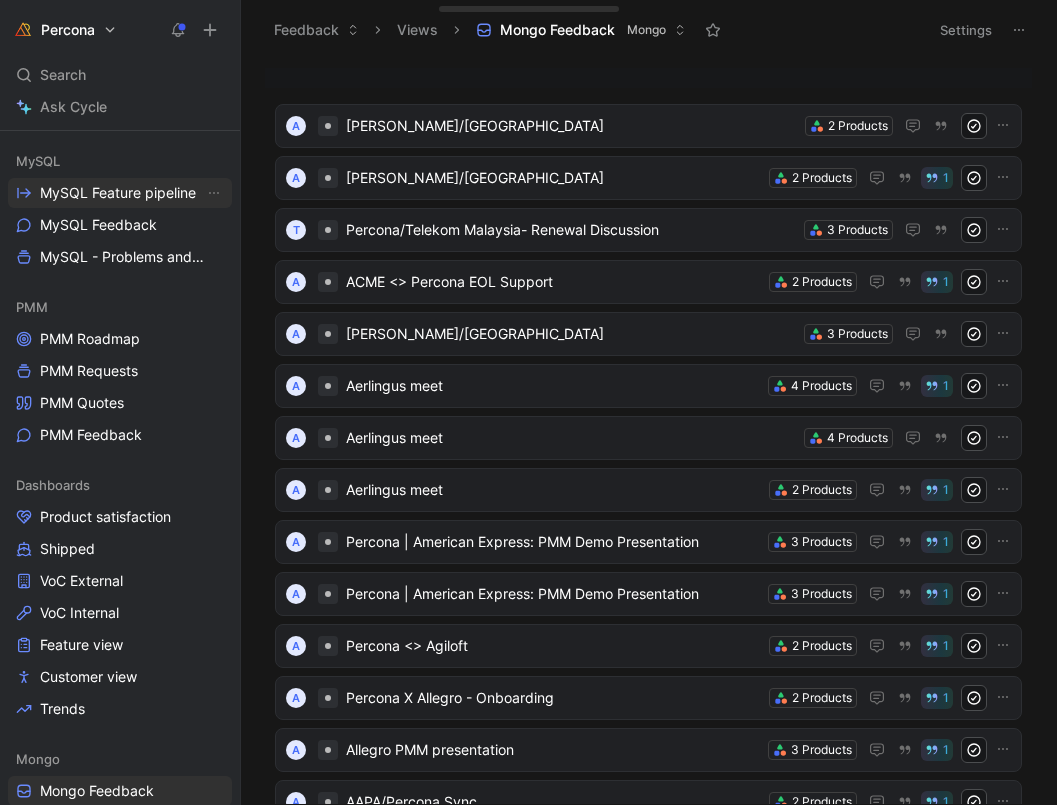 scroll, scrollTop: 401, scrollLeft: 0, axis: vertical 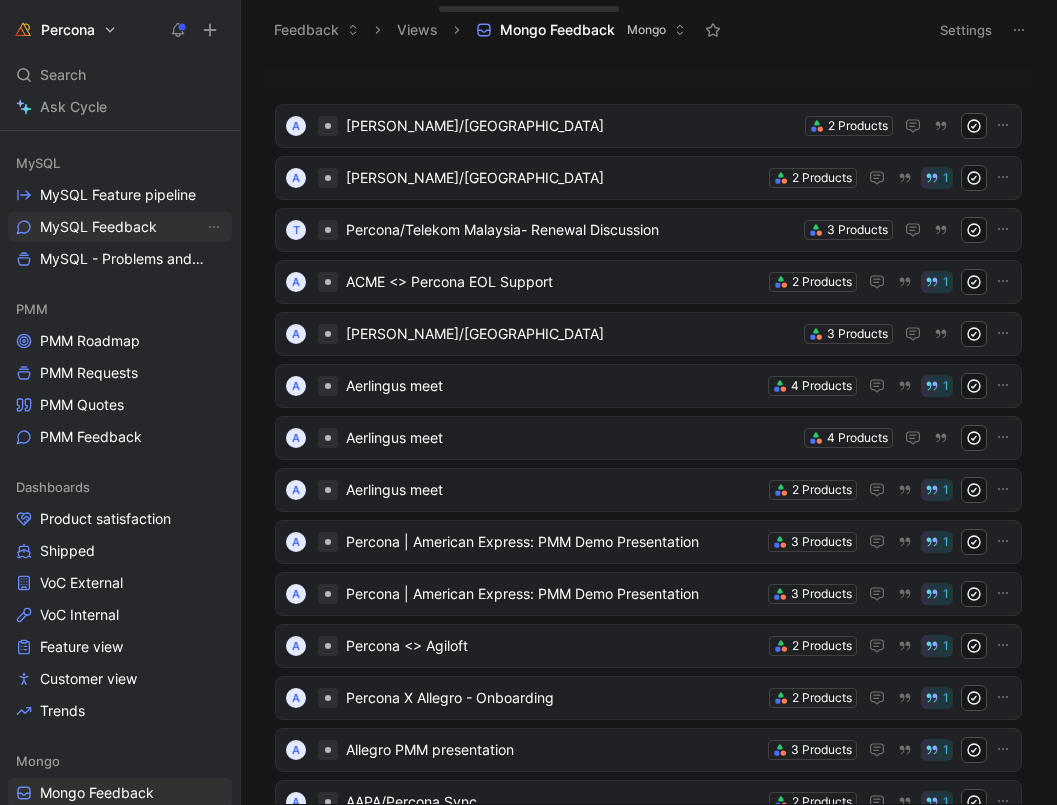 click on "MySQL Feedback" at bounding box center (98, 227) 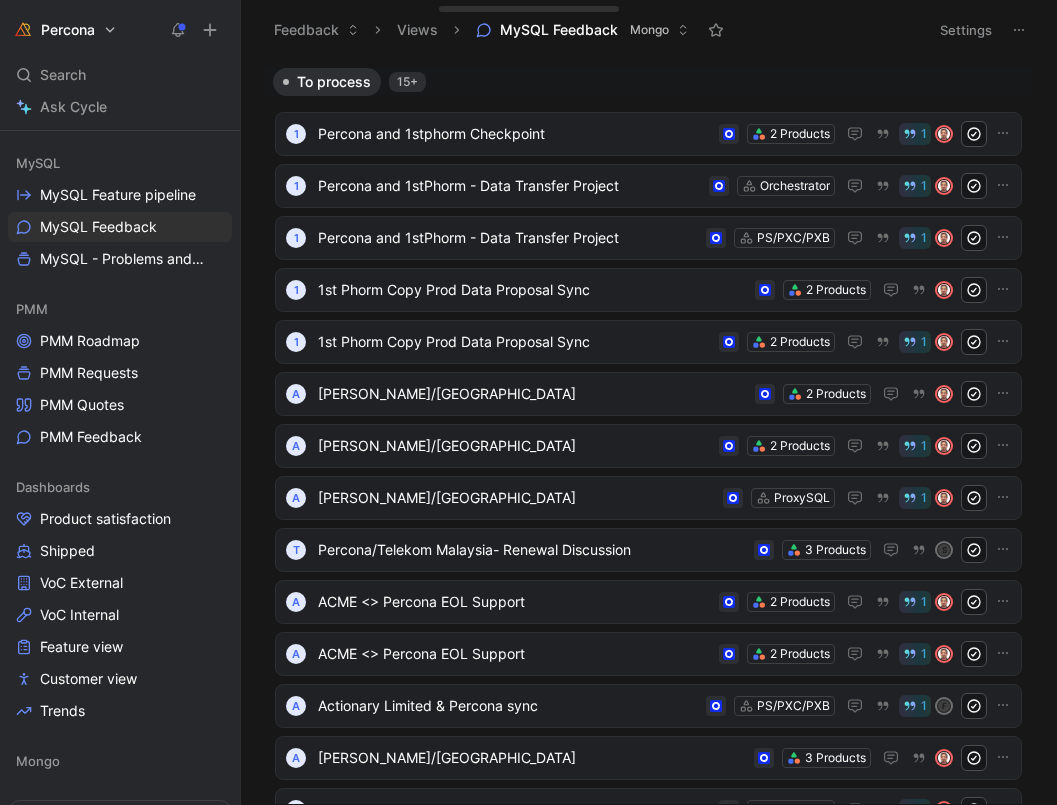 click on "Settings" at bounding box center (966, 30) 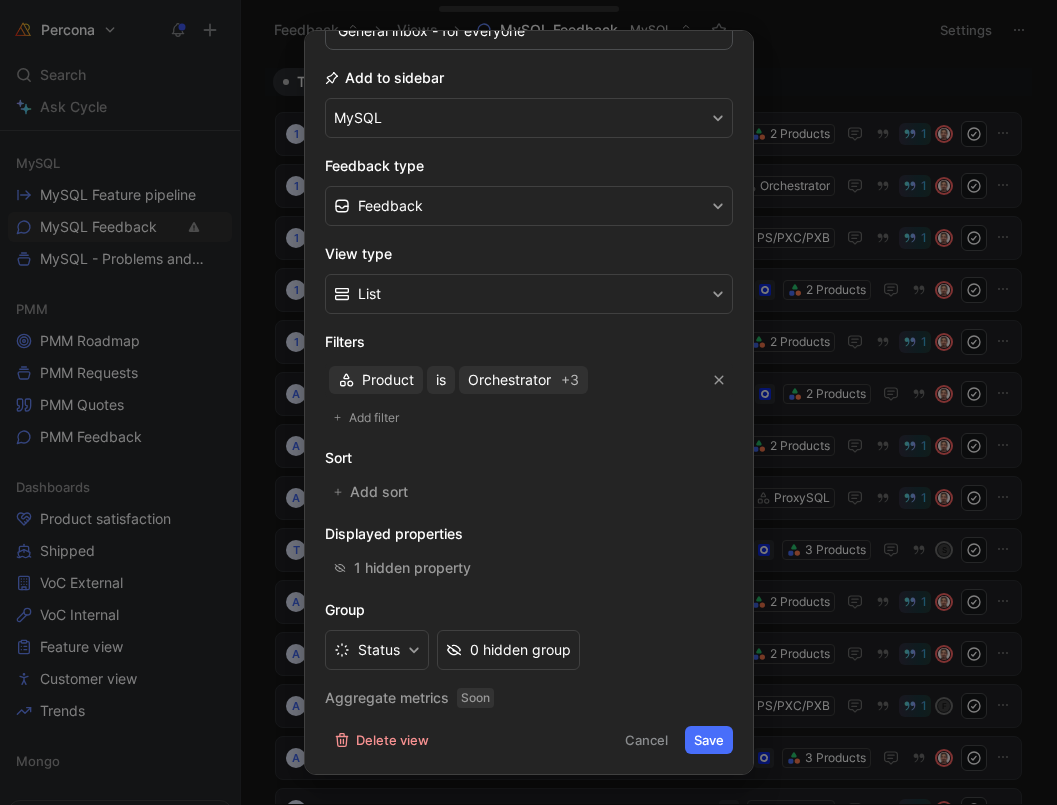 scroll, scrollTop: 199, scrollLeft: 0, axis: vertical 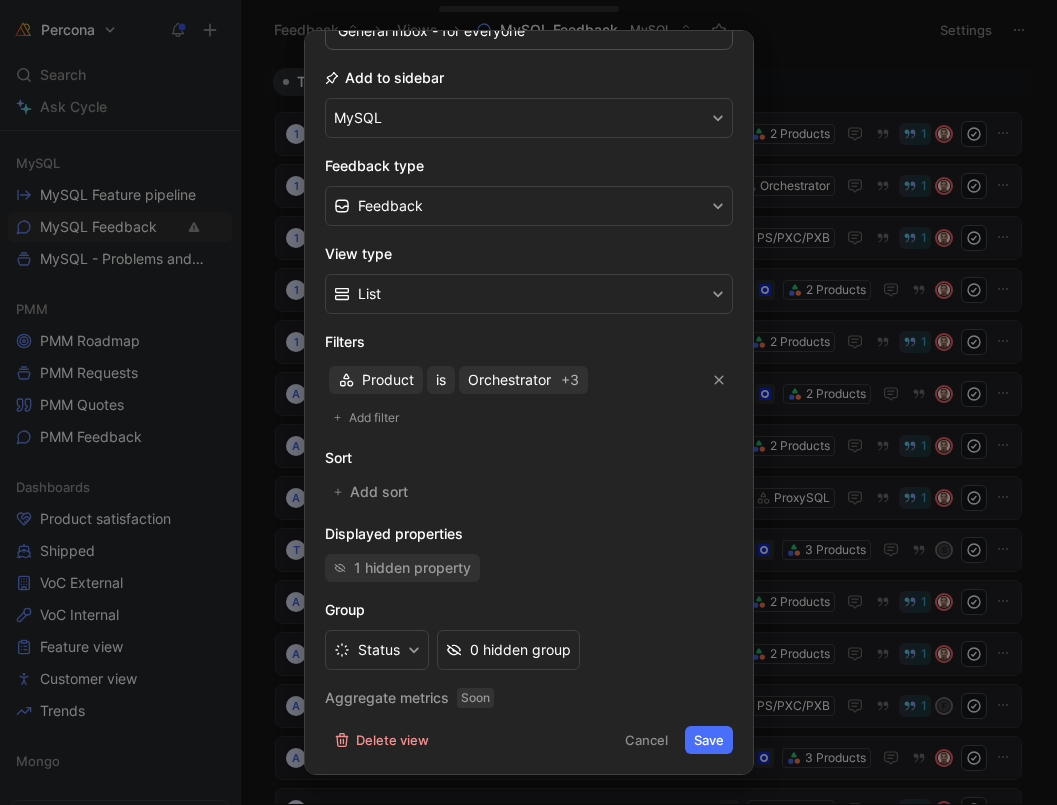 click on "1 hidden property" at bounding box center [412, 568] 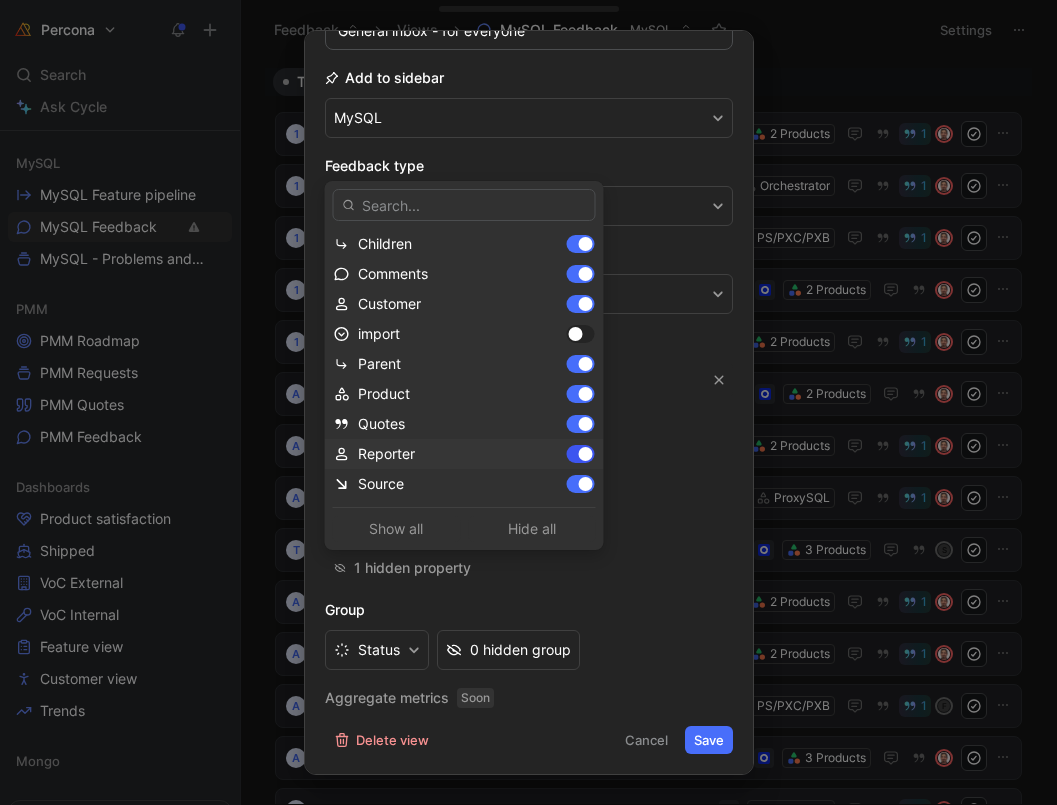 click at bounding box center (581, 454) 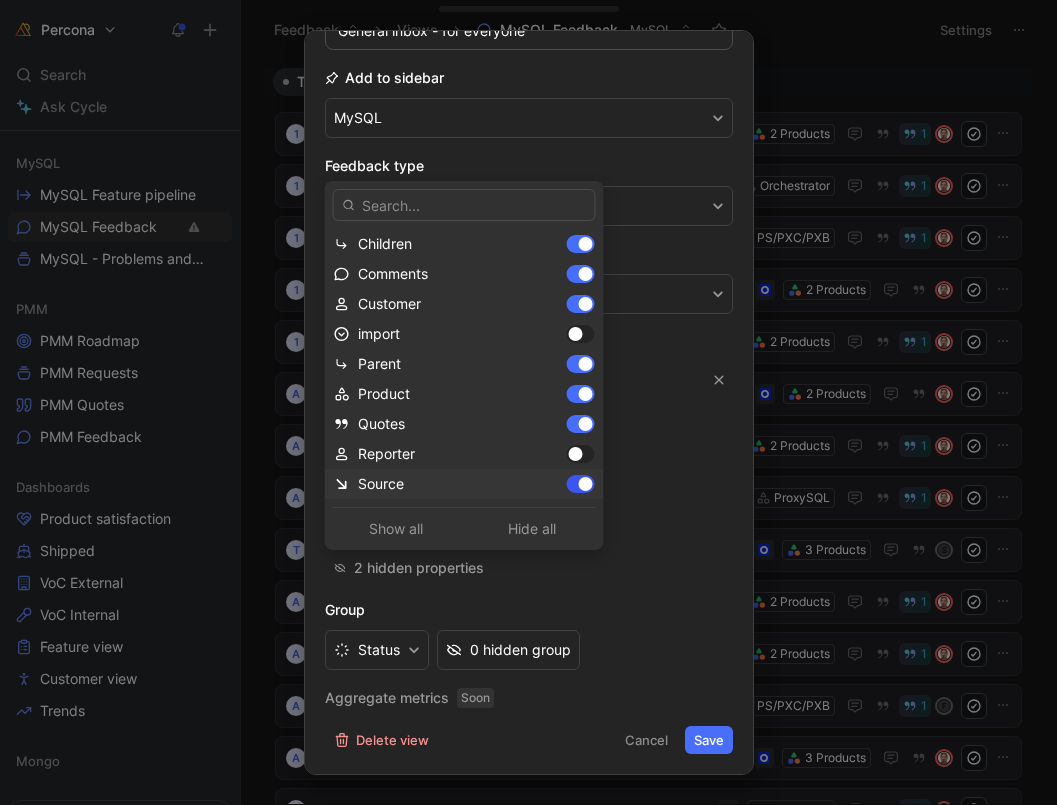 click at bounding box center [581, 484] 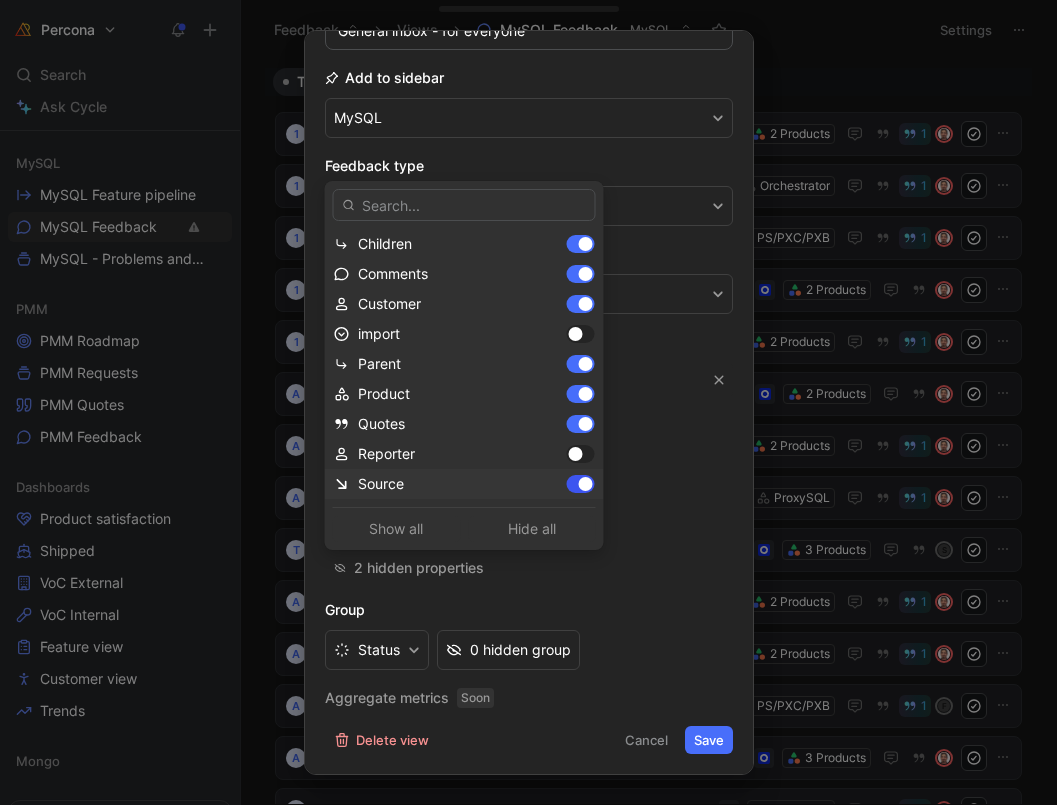 click at bounding box center (581, 484) 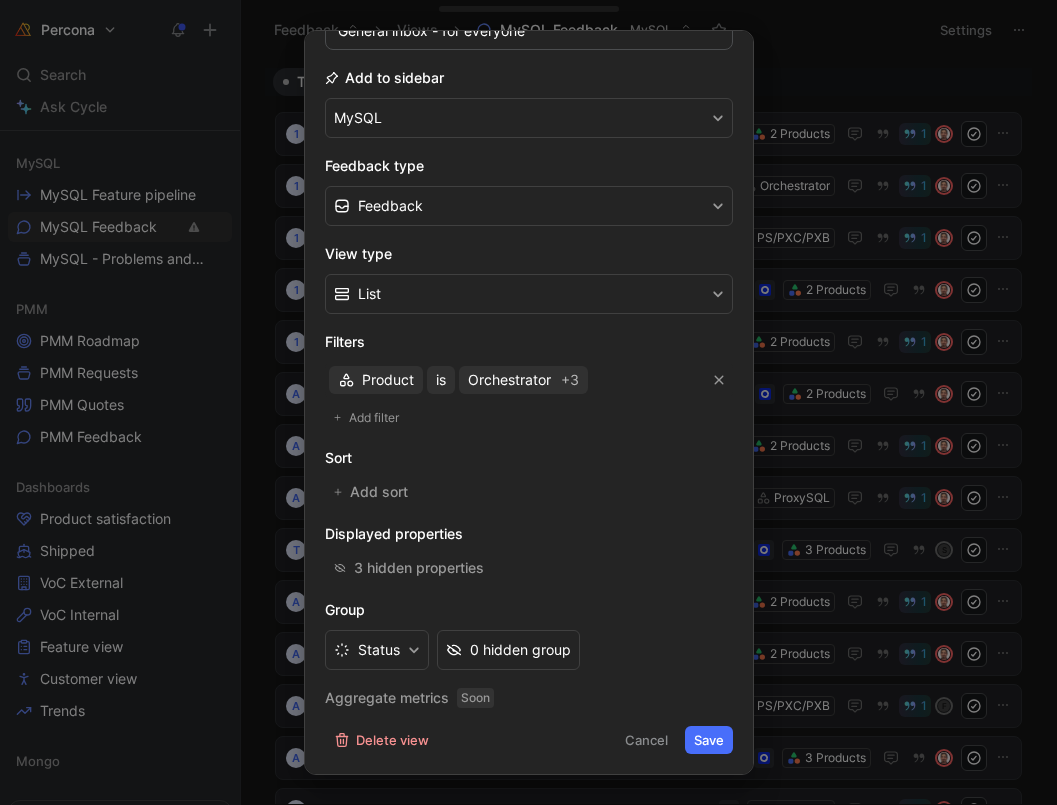 click on "Save" at bounding box center (709, 740) 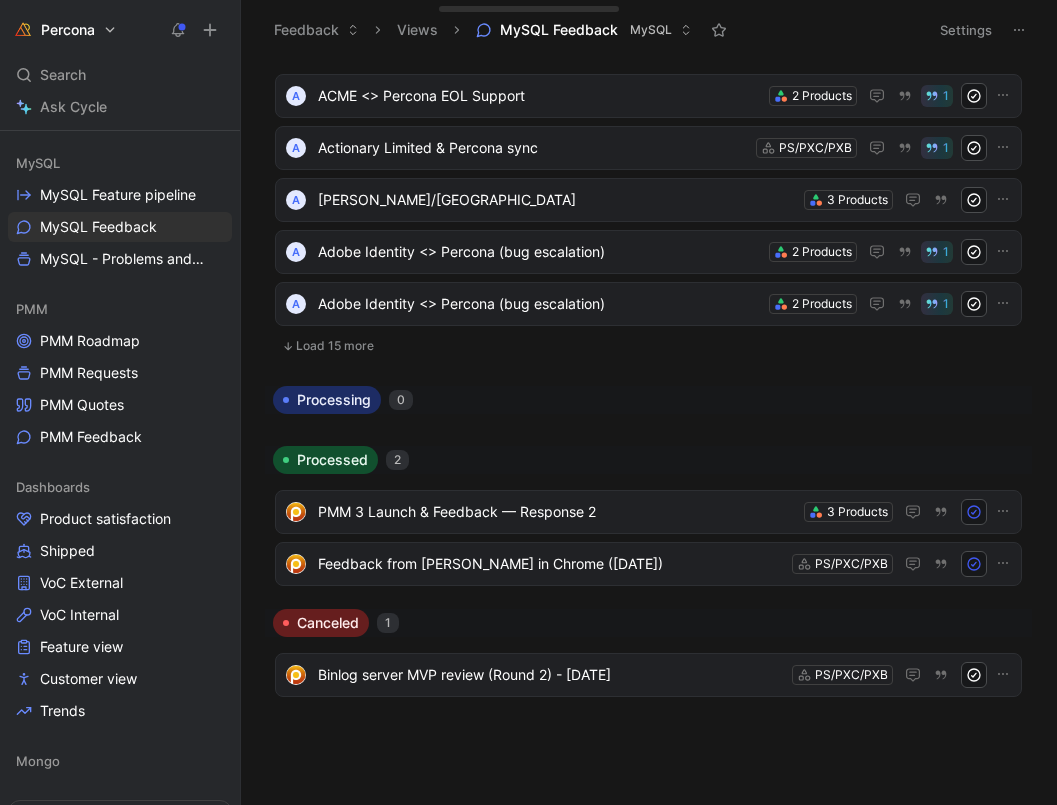 scroll, scrollTop: 558, scrollLeft: 0, axis: vertical 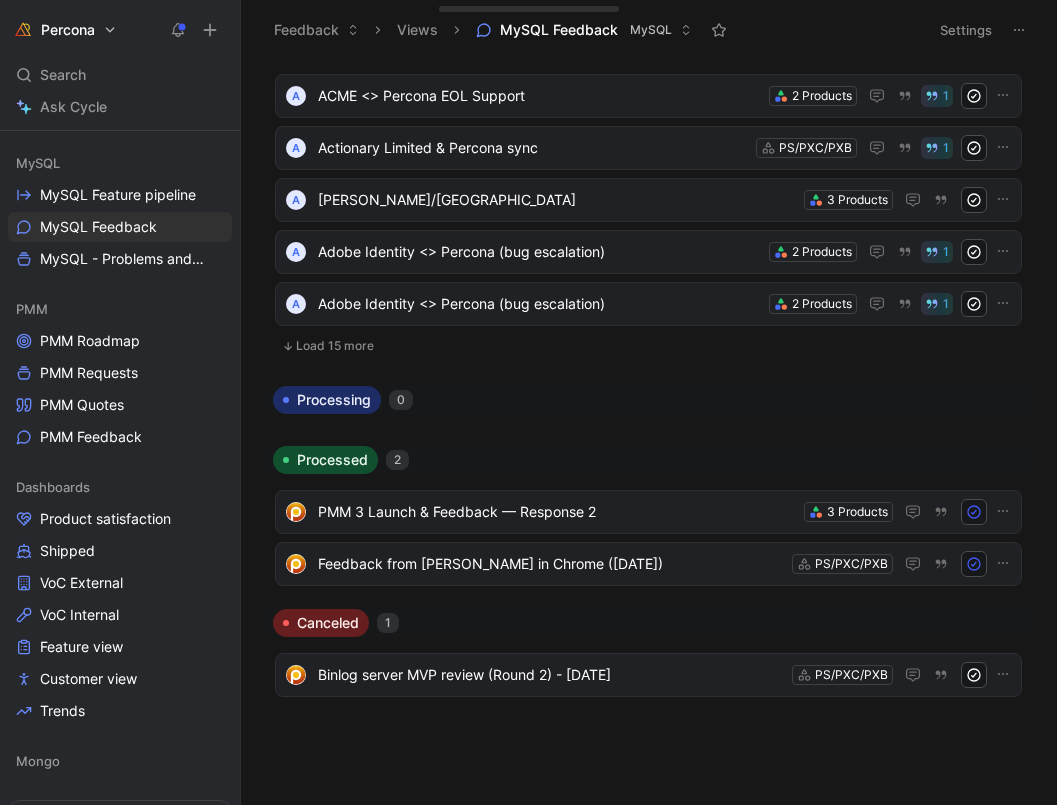 click on "Load 15 more" at bounding box center (648, 346) 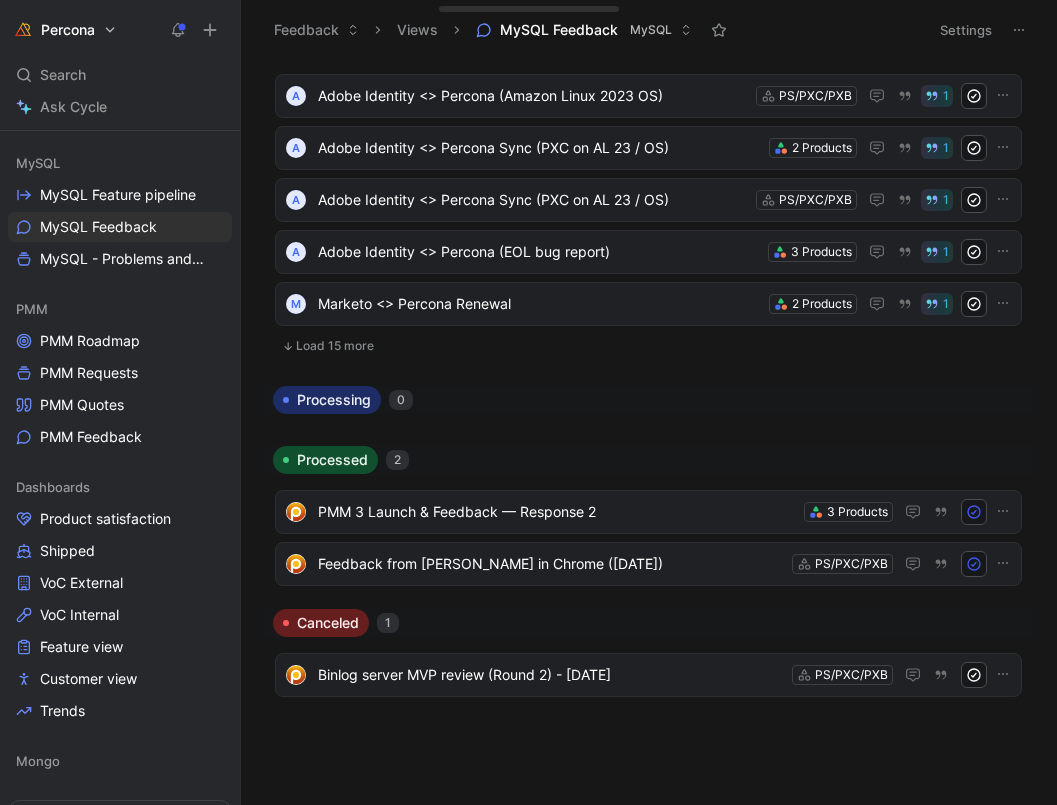 scroll, scrollTop: 1338, scrollLeft: 0, axis: vertical 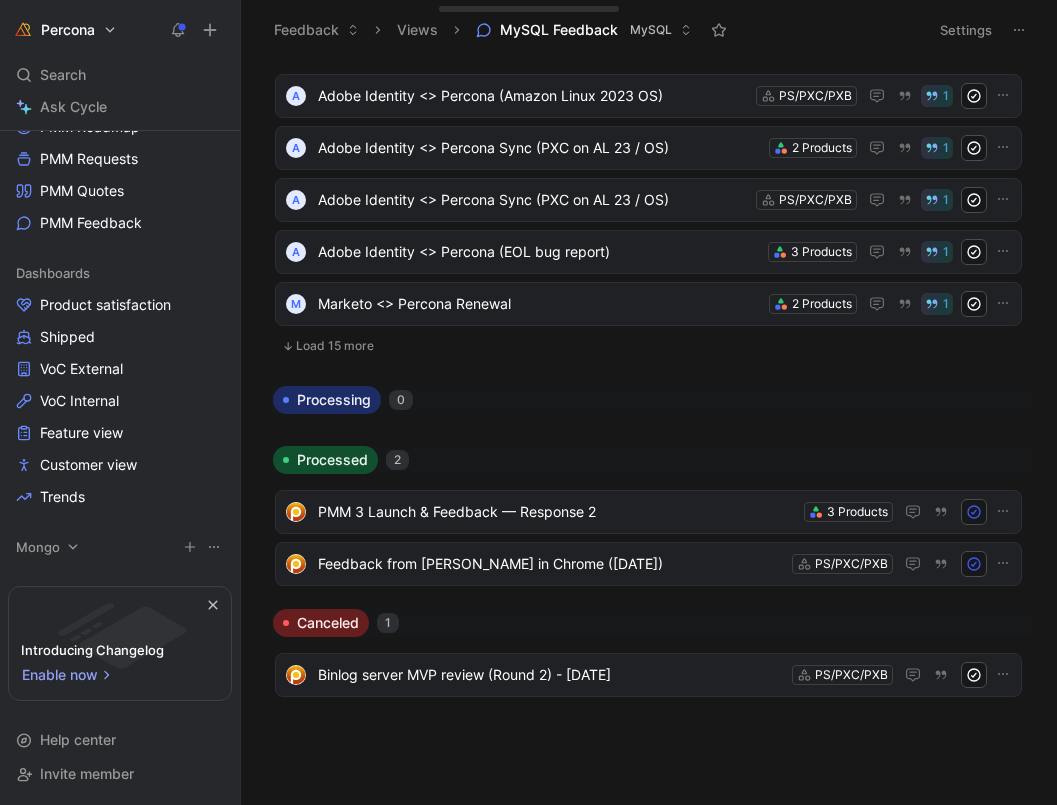click 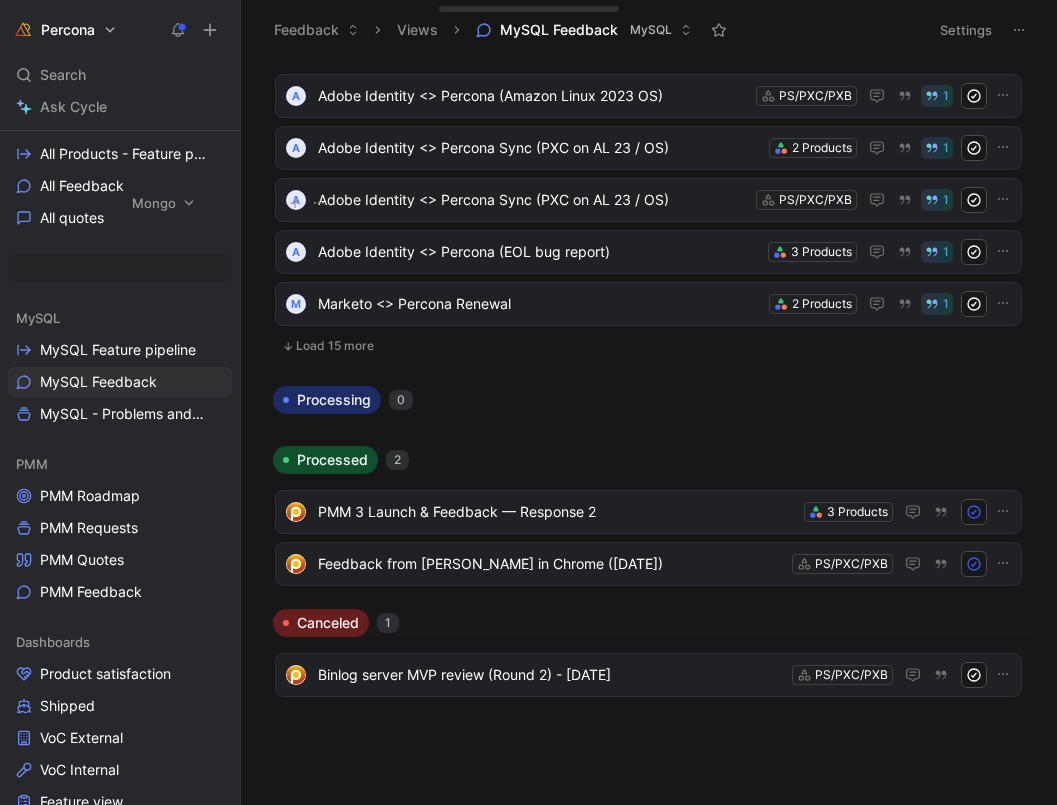 scroll, scrollTop: 282, scrollLeft: 0, axis: vertical 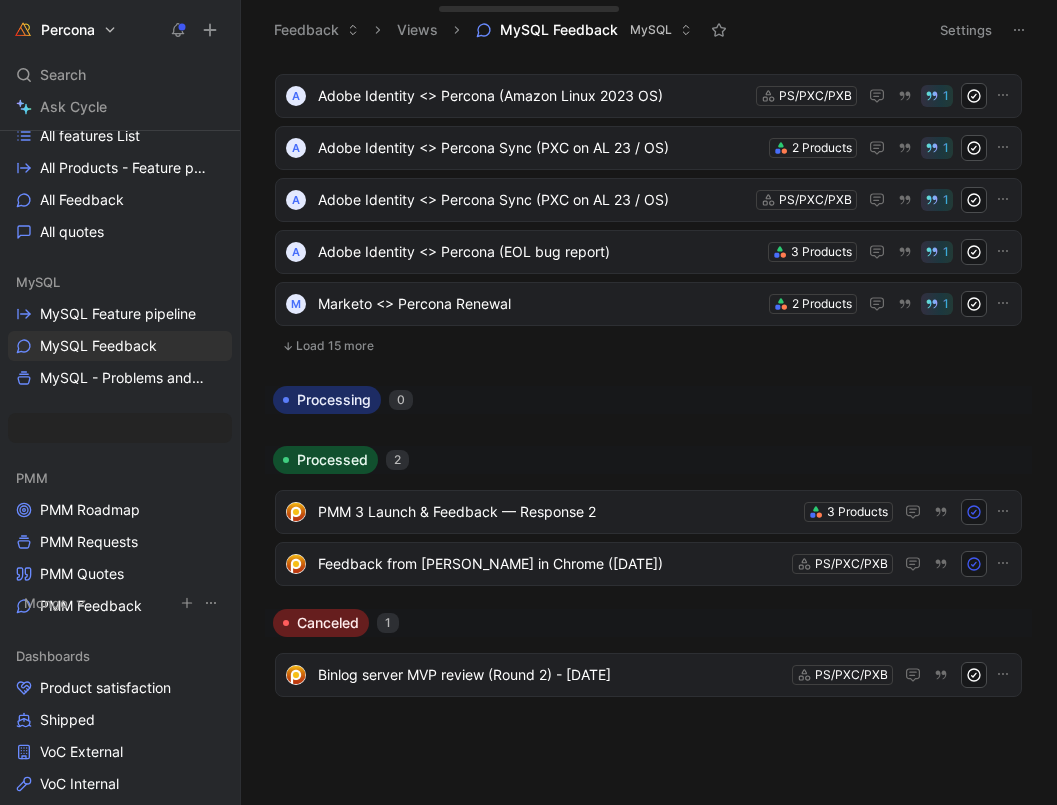 drag, startPoint x: 45, startPoint y: 547, endPoint x: 53, endPoint y: 603, distance: 56.568542 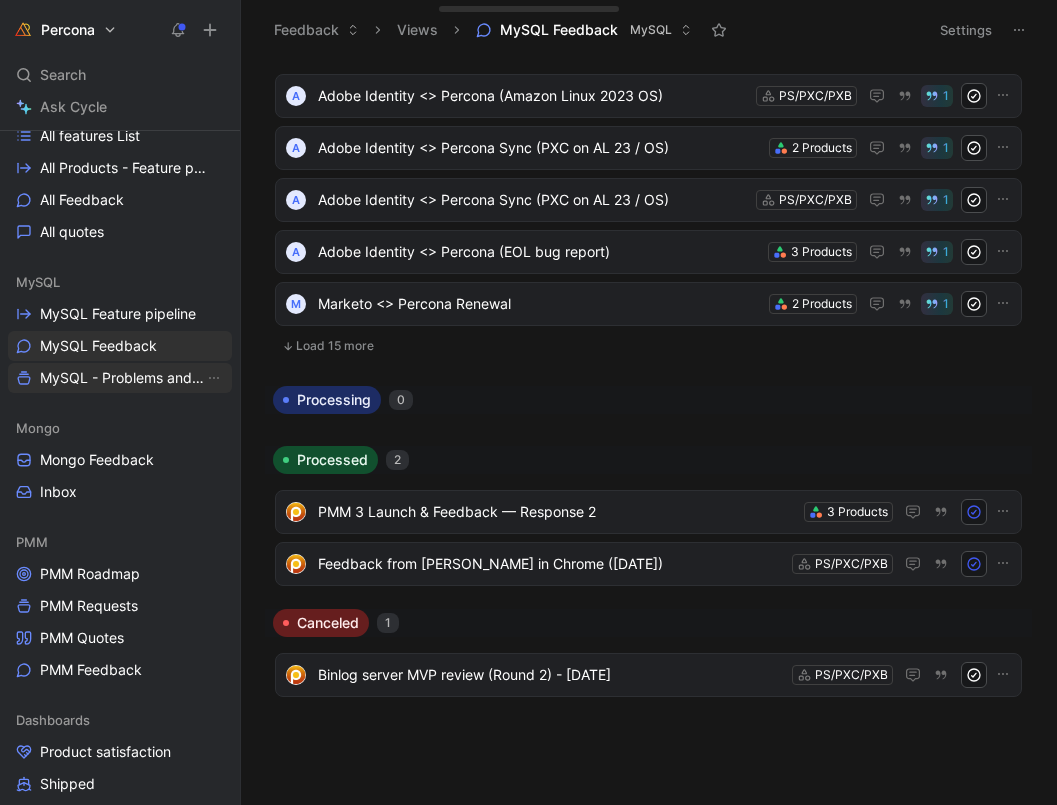 drag, startPoint x: 31, startPoint y: 515, endPoint x: 62, endPoint y: 377, distance: 141.43903 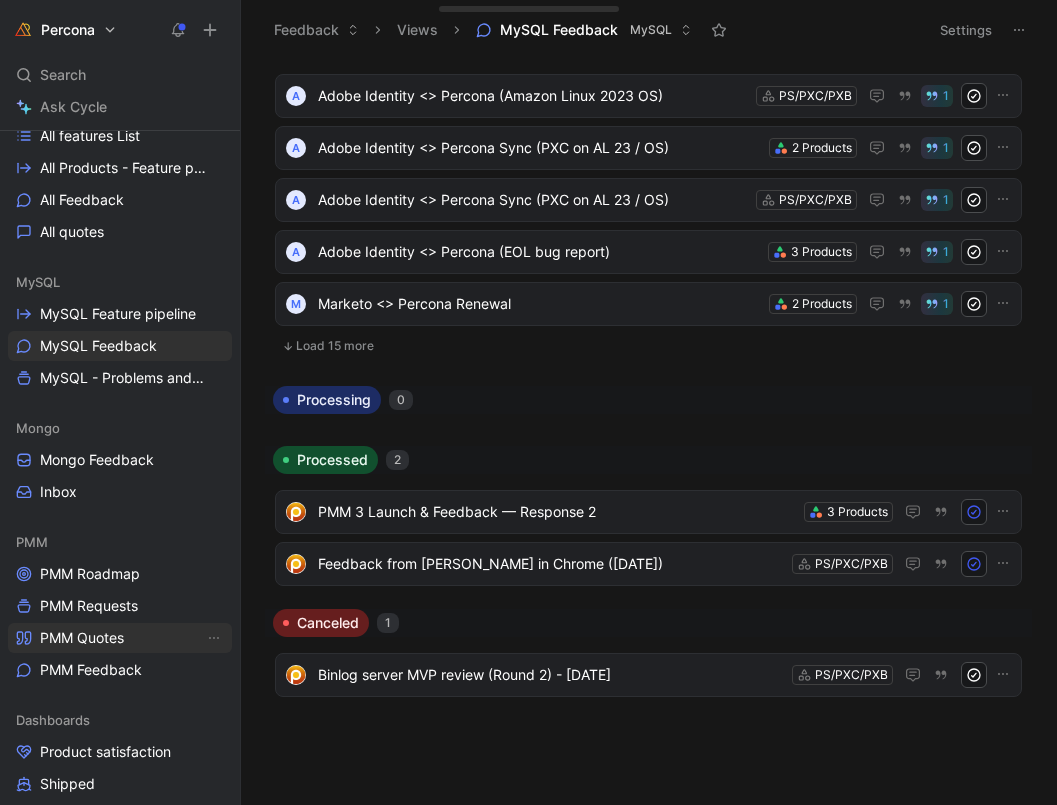 drag, startPoint x: 53, startPoint y: 399, endPoint x: 47, endPoint y: 635, distance: 236.07626 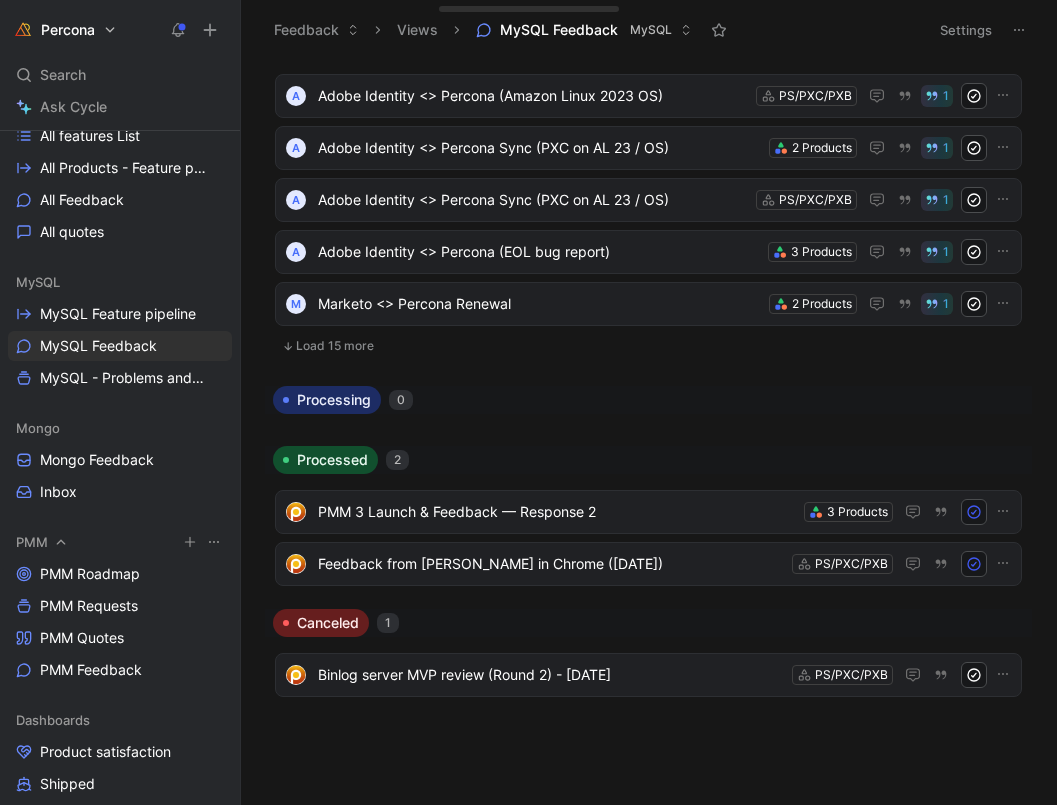 drag, startPoint x: 38, startPoint y: 400, endPoint x: 74, endPoint y: 545, distance: 149.40215 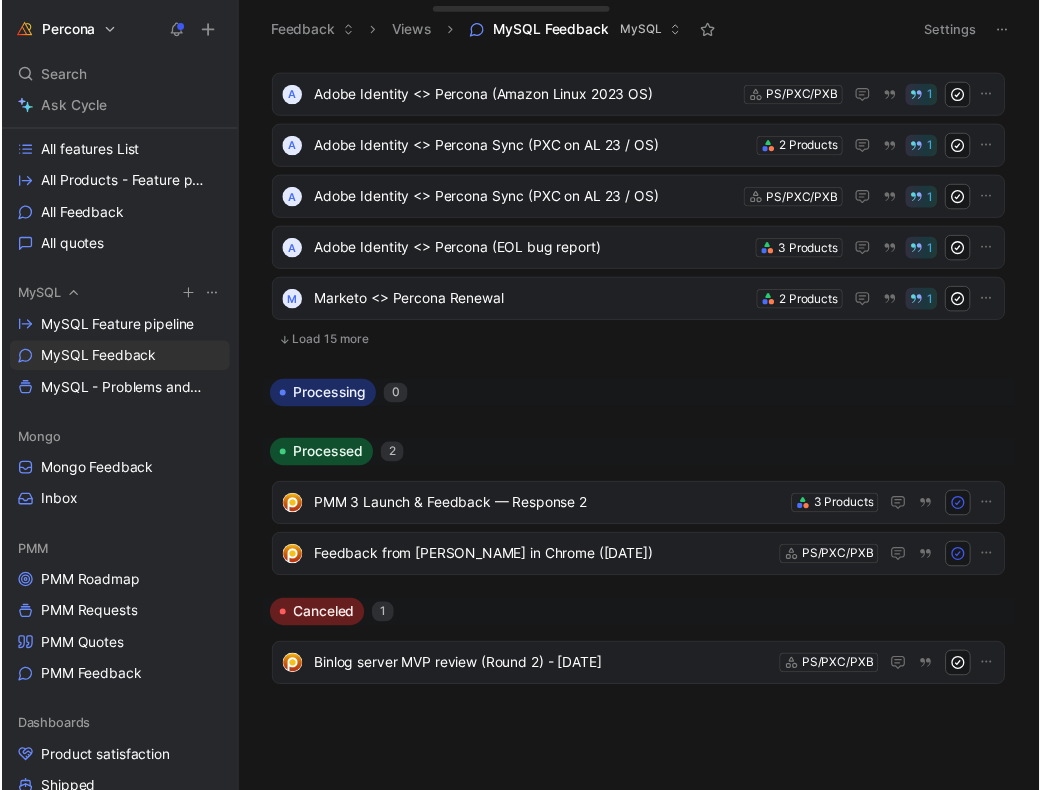 scroll, scrollTop: 274, scrollLeft: 0, axis: vertical 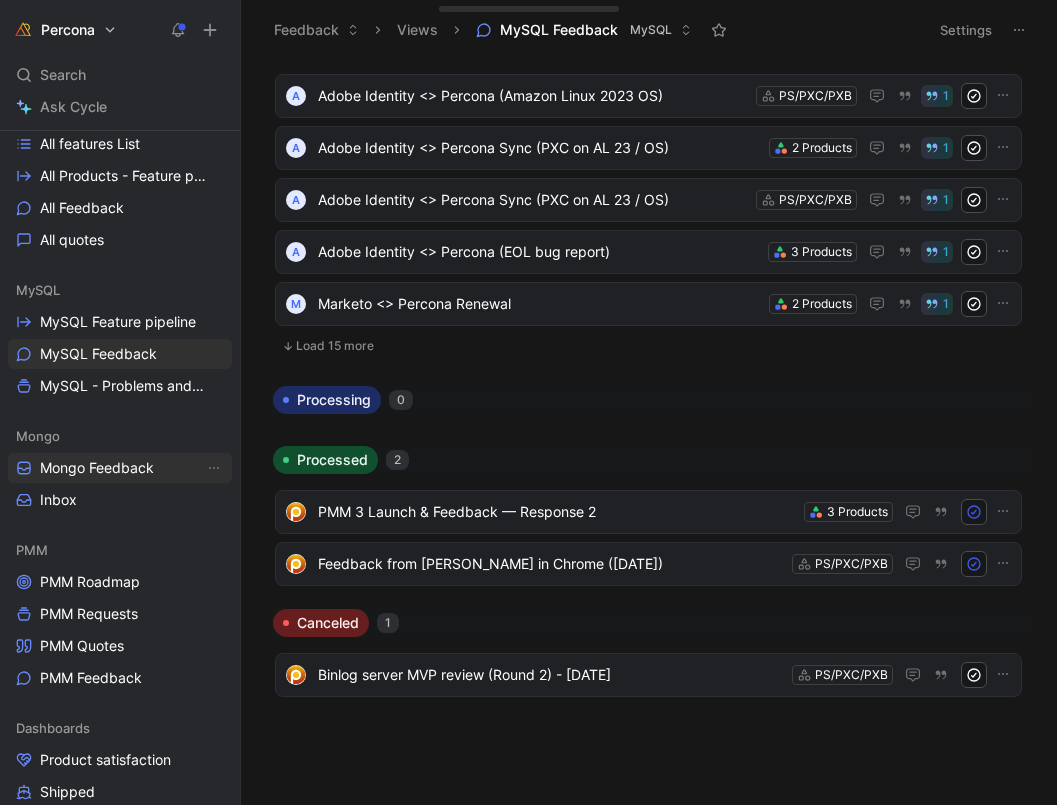 click on "Mongo Feedback" at bounding box center (120, 468) 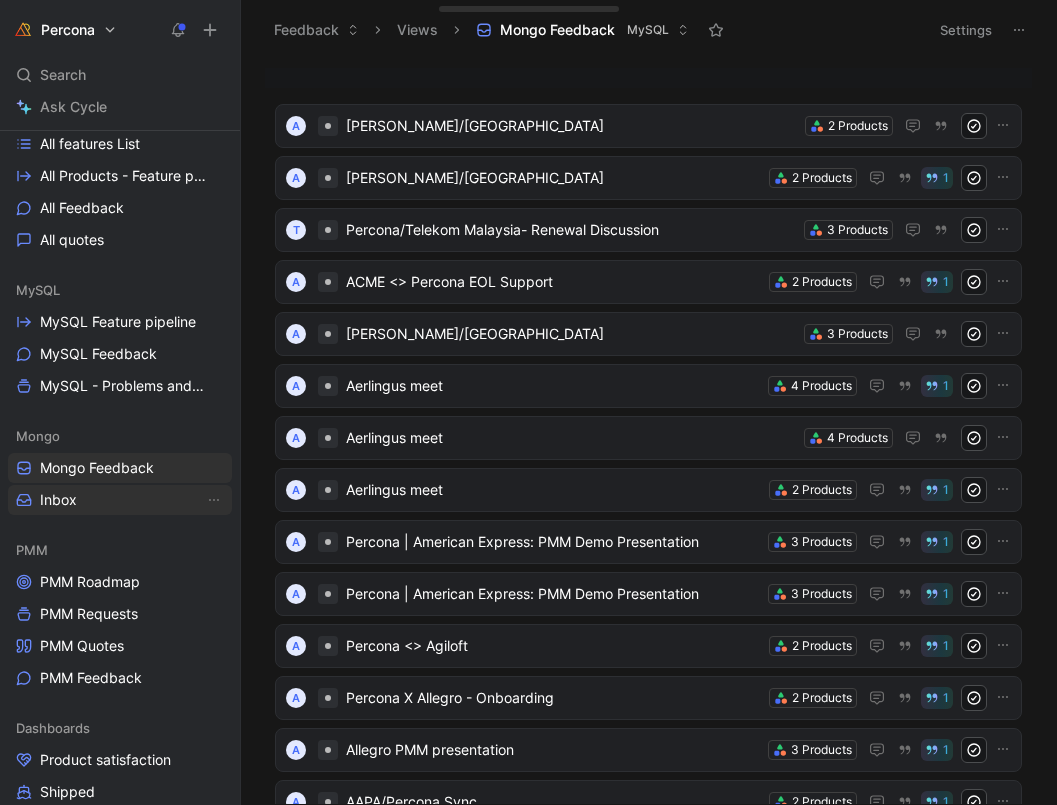 click on "Inbox" at bounding box center (58, 500) 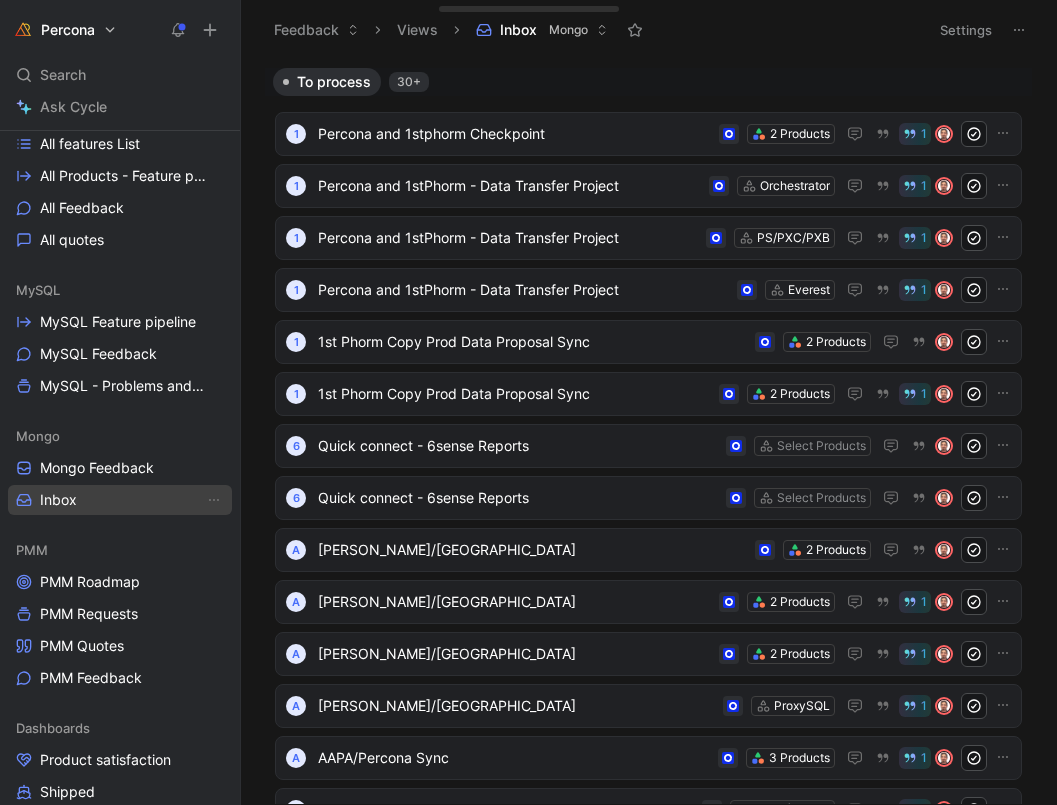 click on "Inbox" at bounding box center [120, 500] 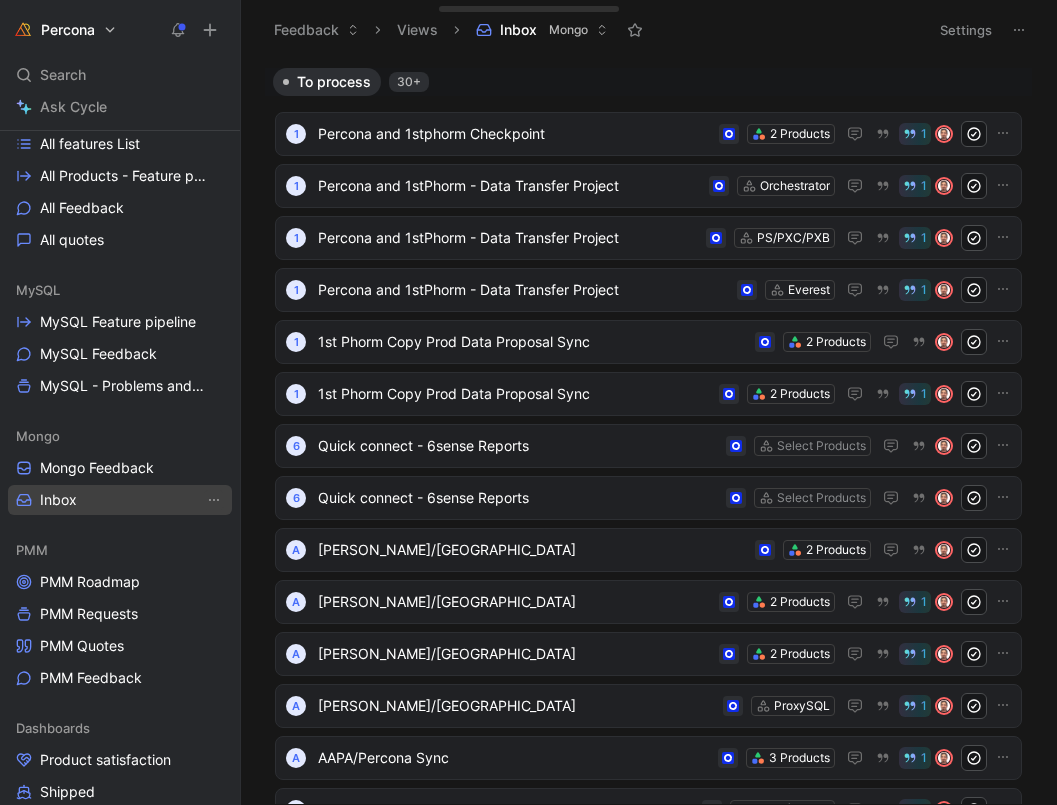 click 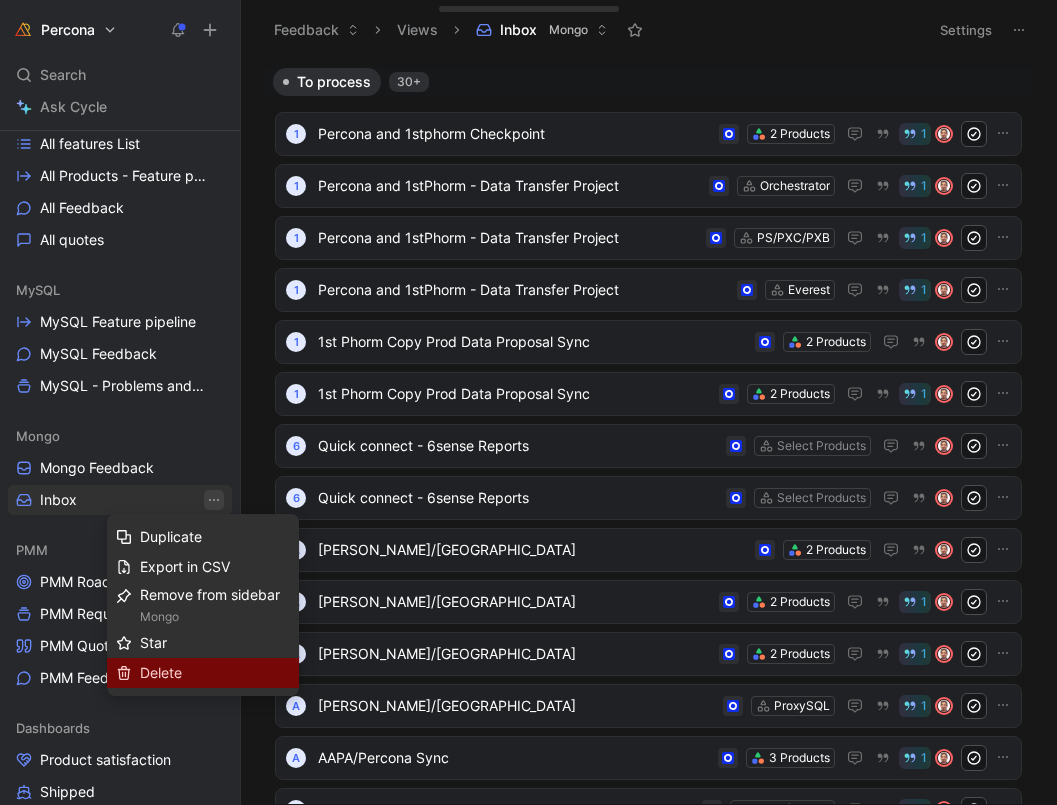 click on "Delete" at bounding box center (215, 673) 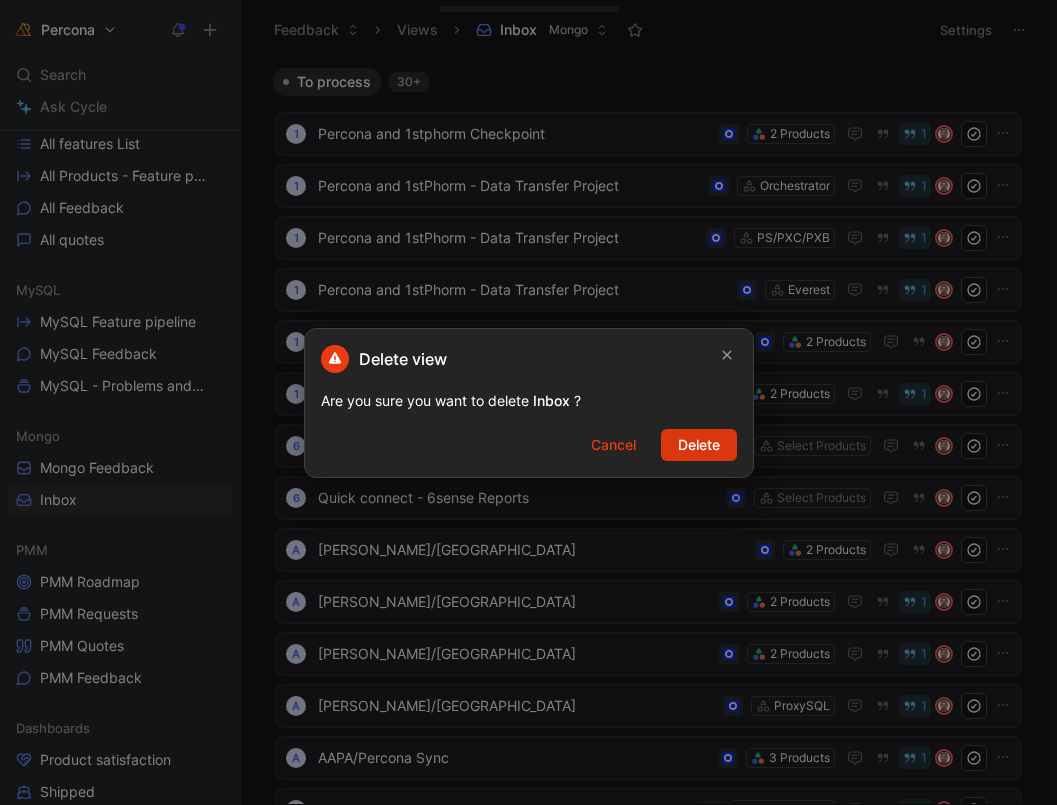 click on "Delete" at bounding box center (699, 445) 